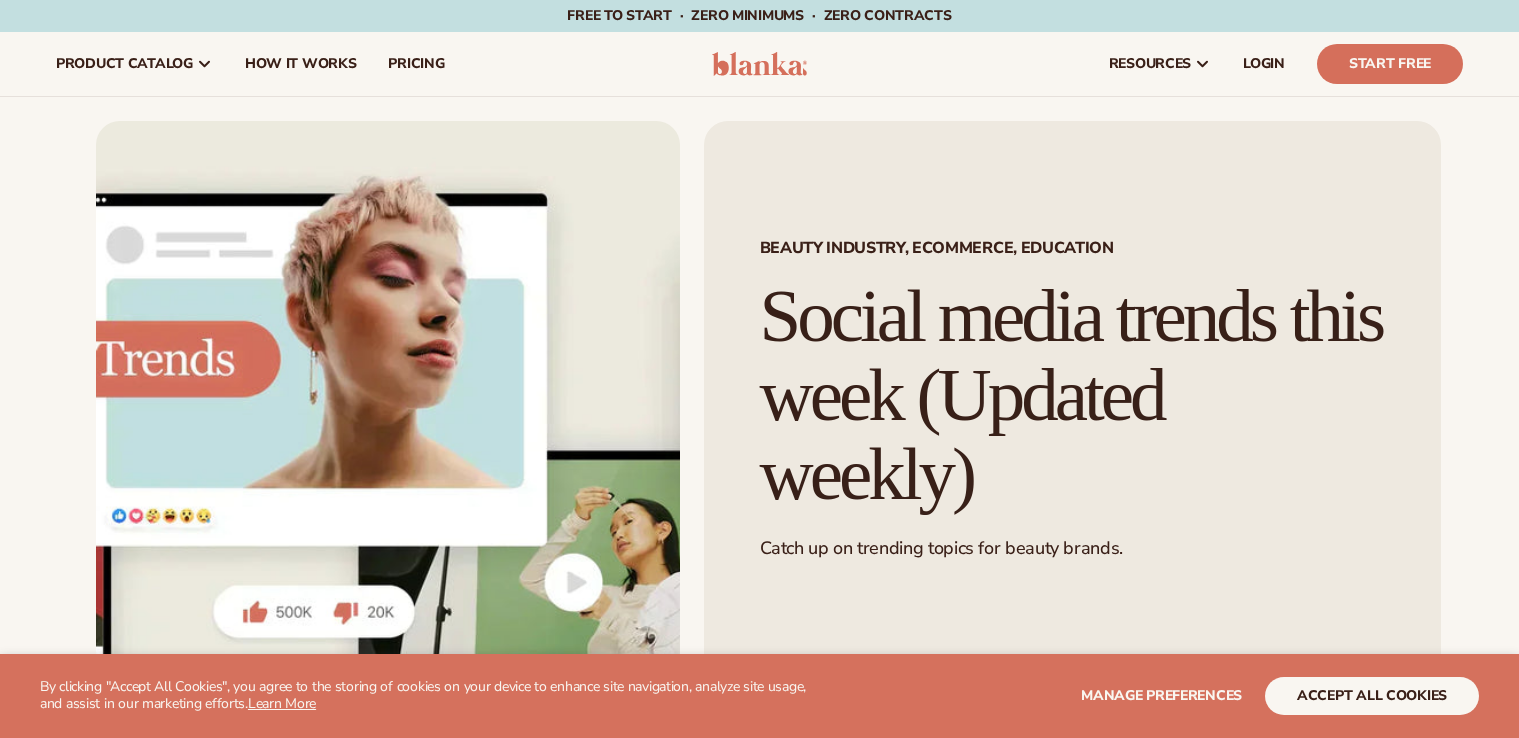 scroll, scrollTop: 0, scrollLeft: 0, axis: both 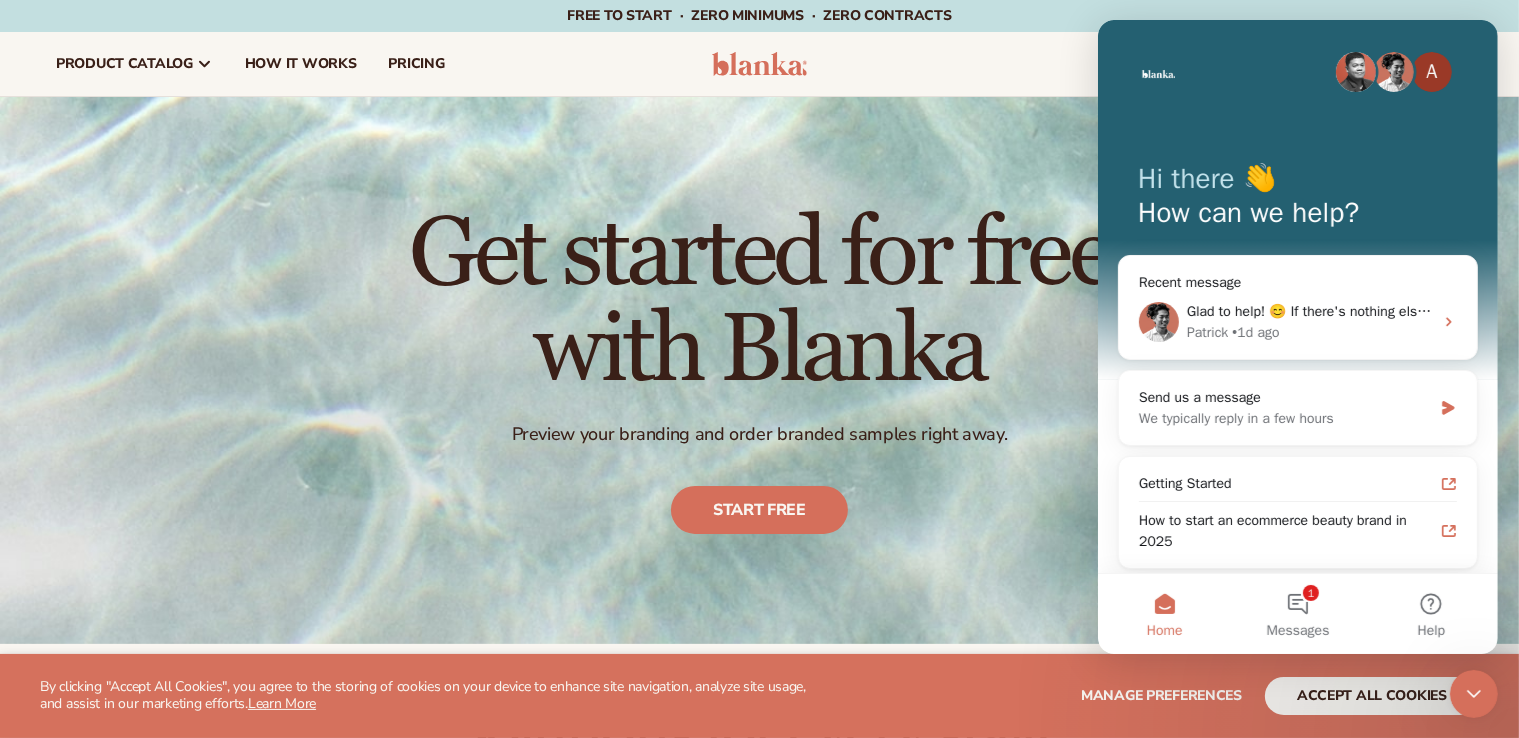 click on "Get started for free  with Blanka
Preview your branding and order branded samples right away.
Start free" at bounding box center (759, 370) 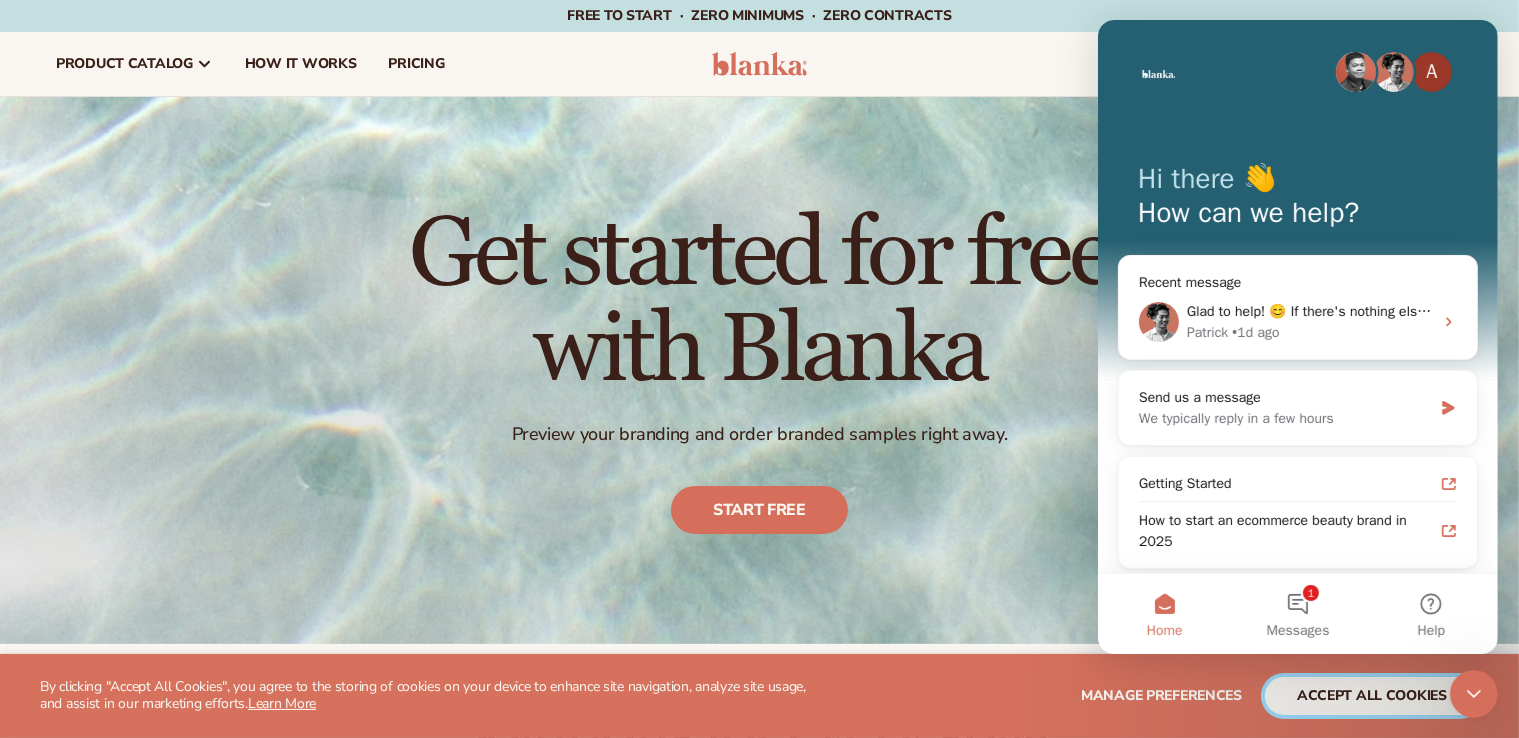 click on "accept all cookies" at bounding box center [1372, 696] 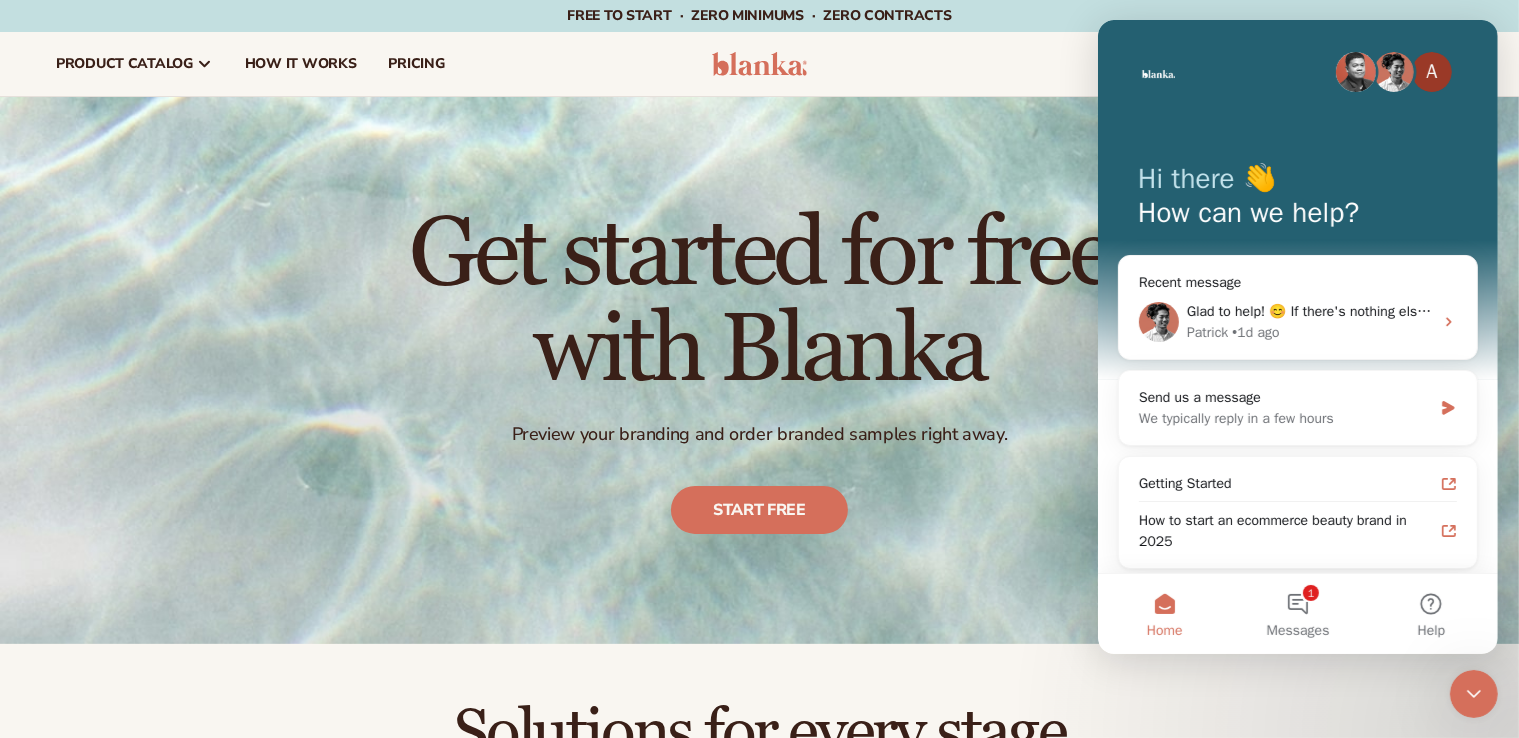 click 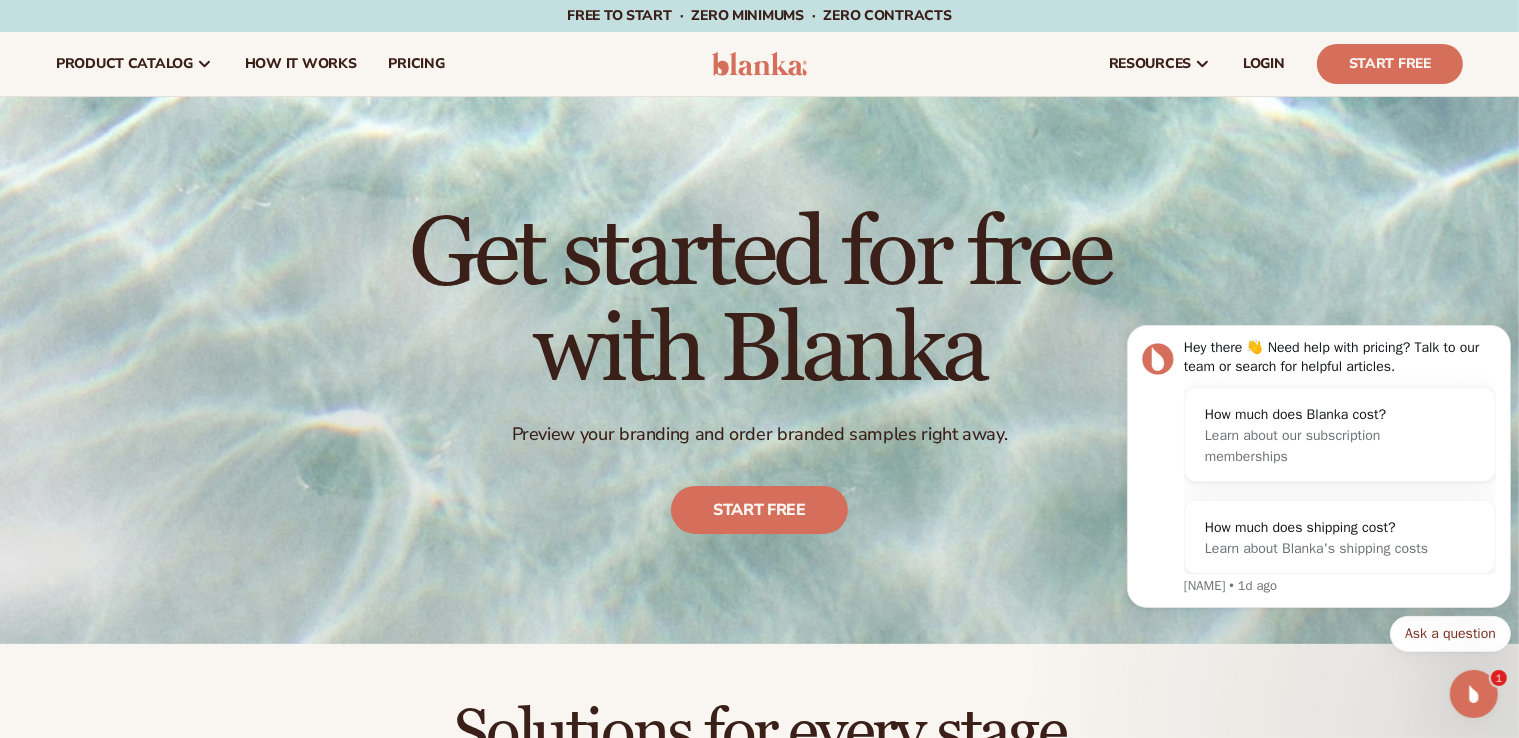 scroll, scrollTop: 0, scrollLeft: 0, axis: both 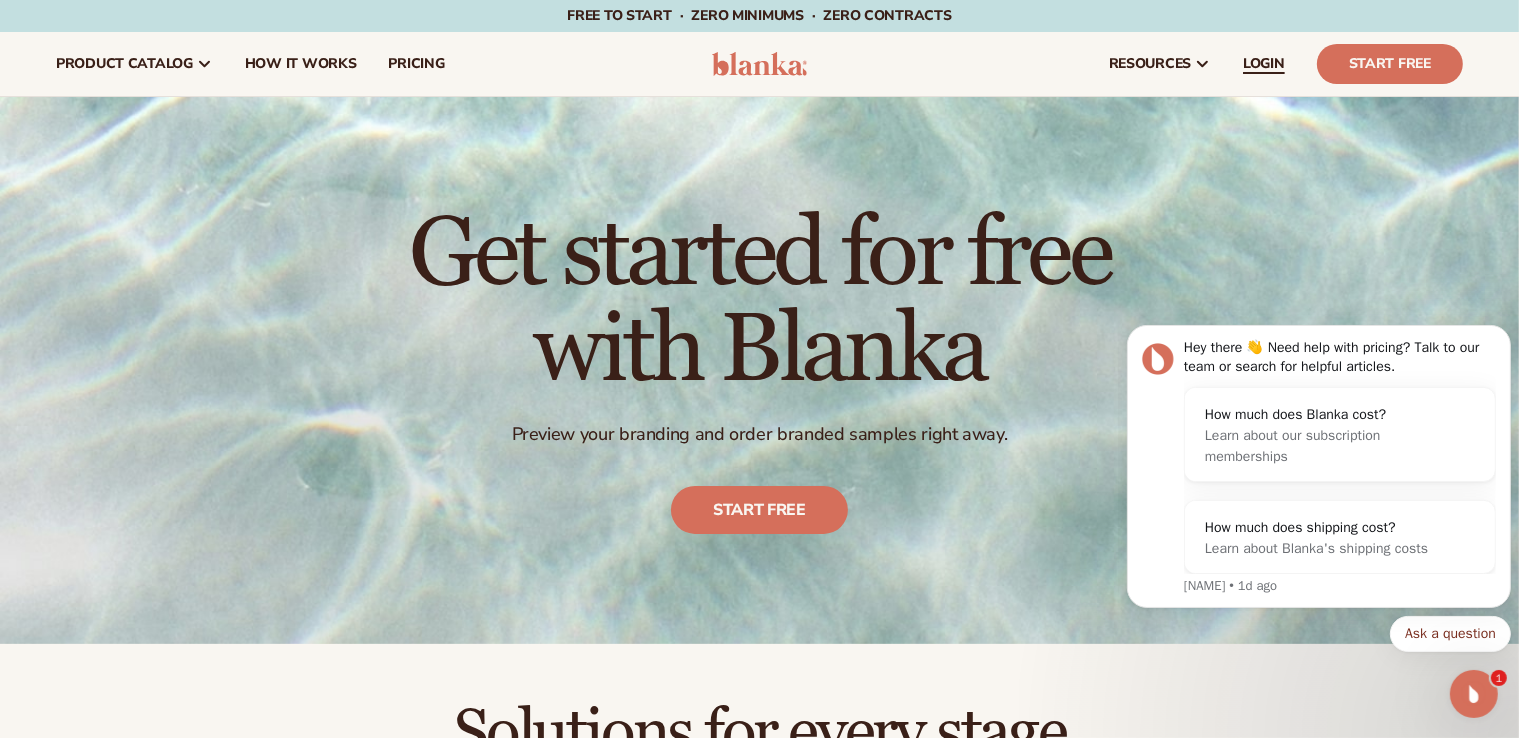 click on "LOGIN" at bounding box center (1264, 64) 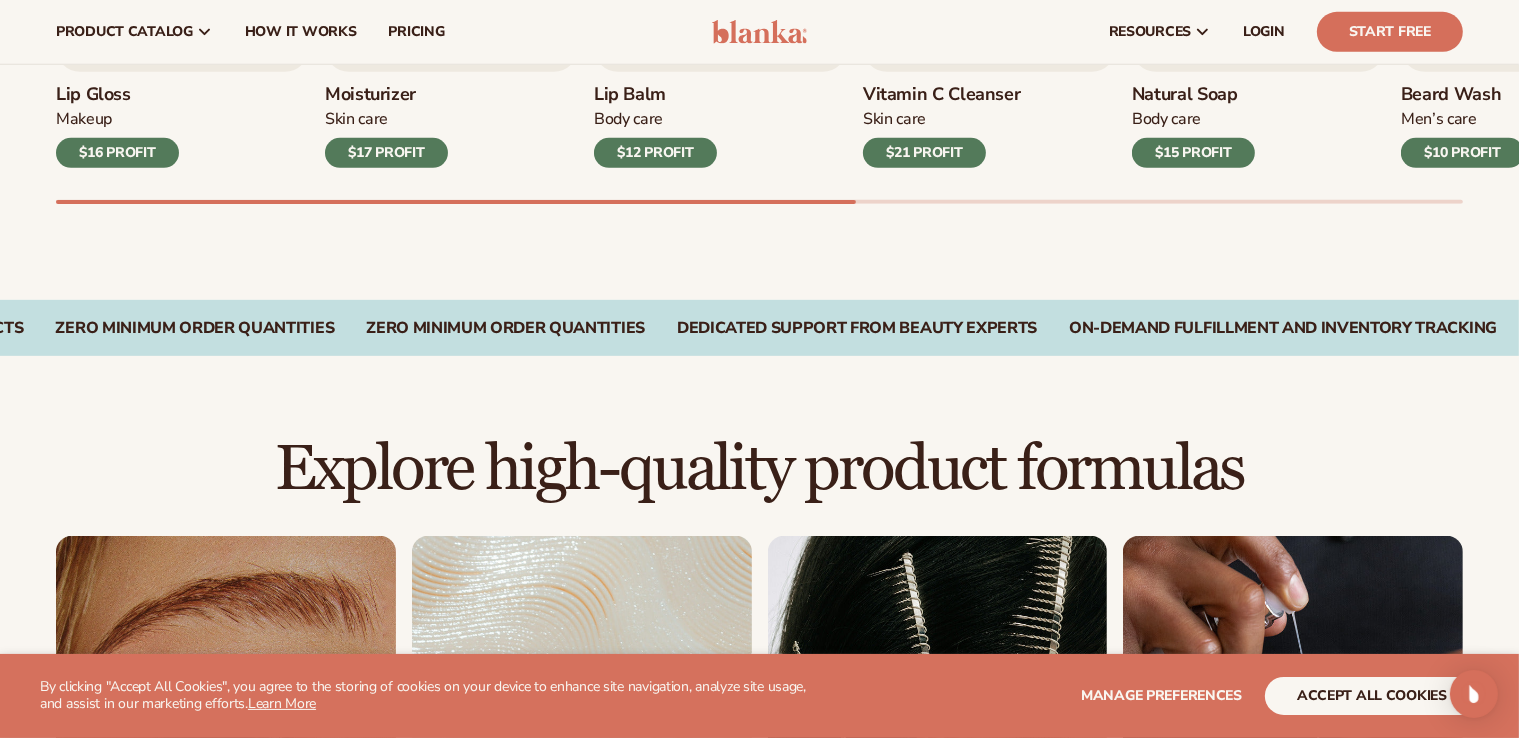 scroll, scrollTop: 924, scrollLeft: 0, axis: vertical 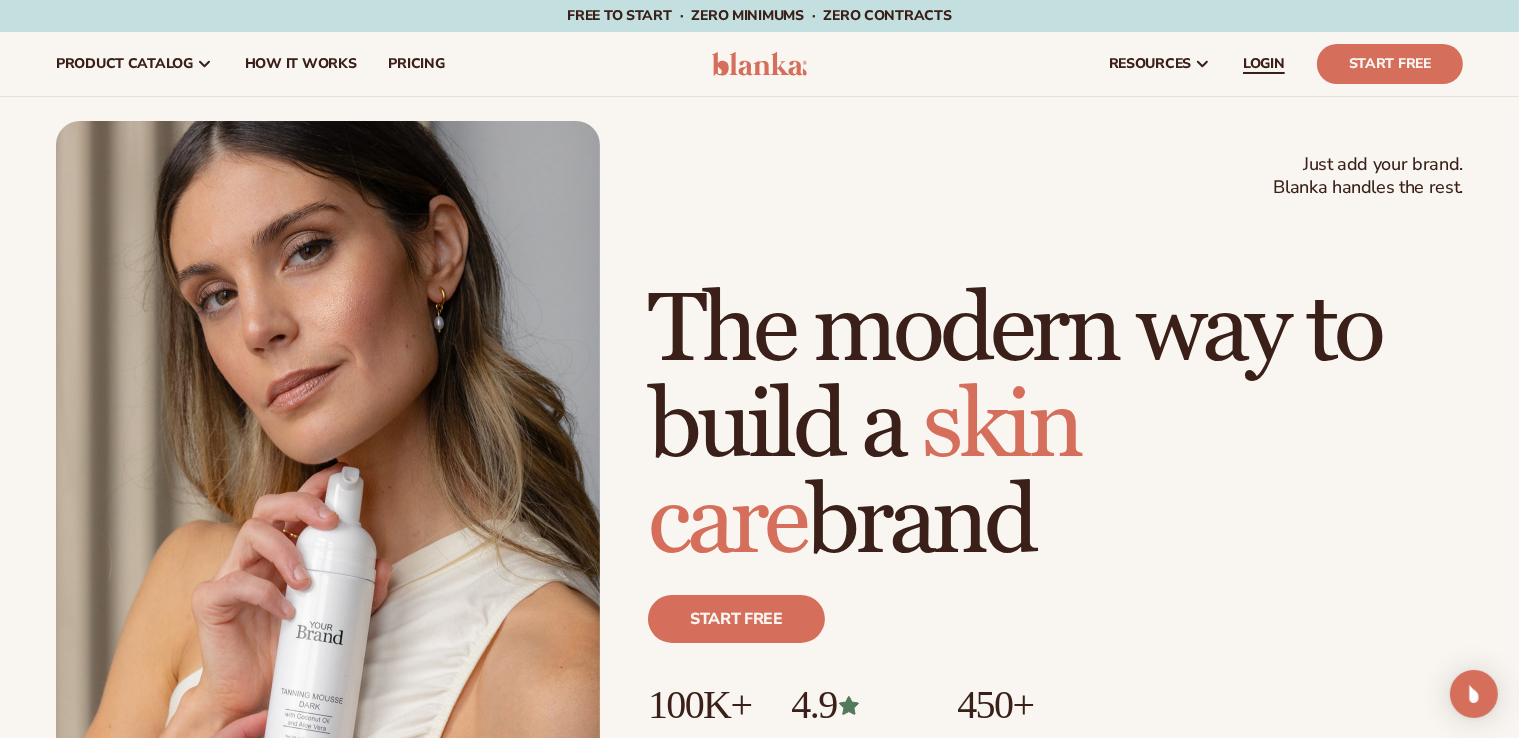 click on "LOGIN" at bounding box center (1264, 64) 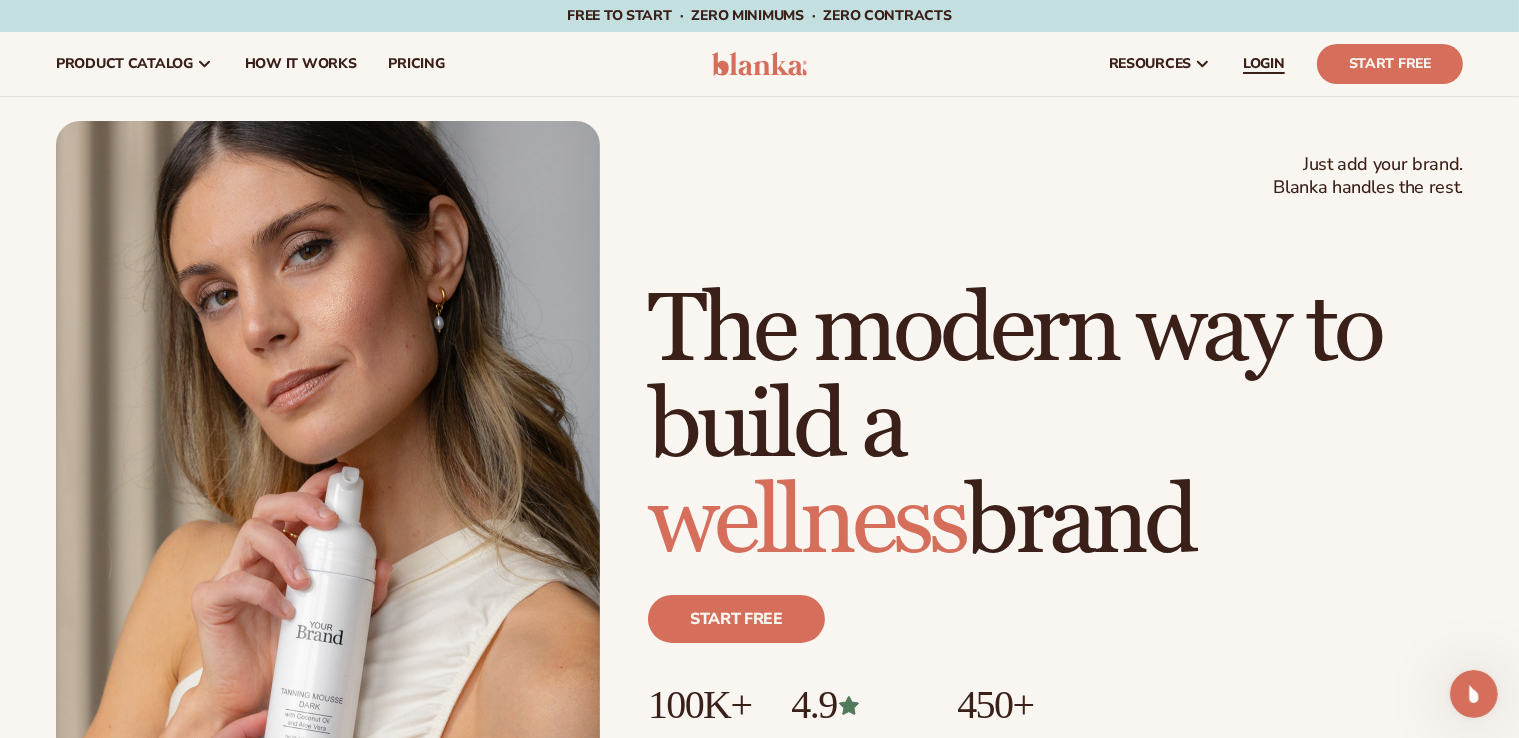 scroll, scrollTop: 0, scrollLeft: 0, axis: both 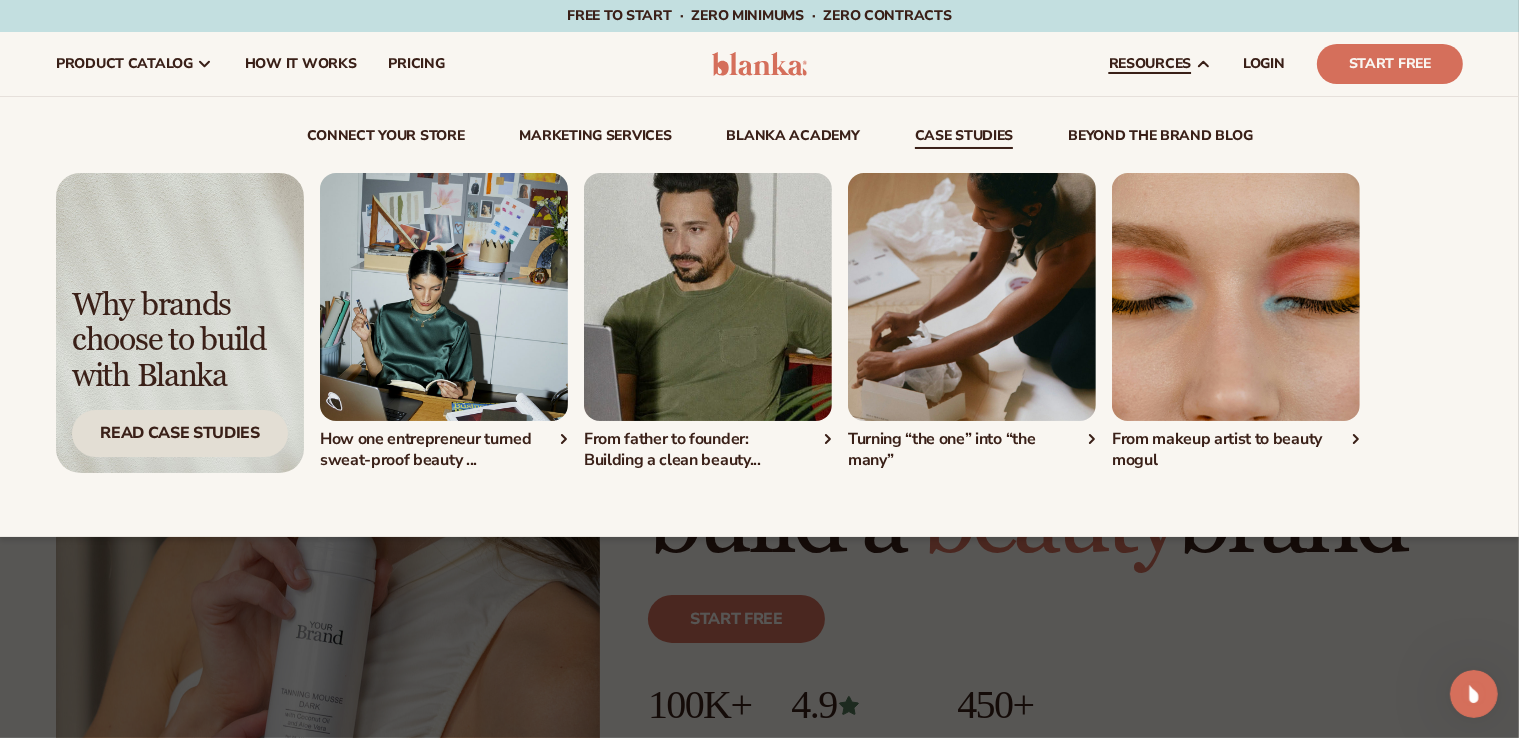 click on "Read Case Studies" at bounding box center (180, 433) 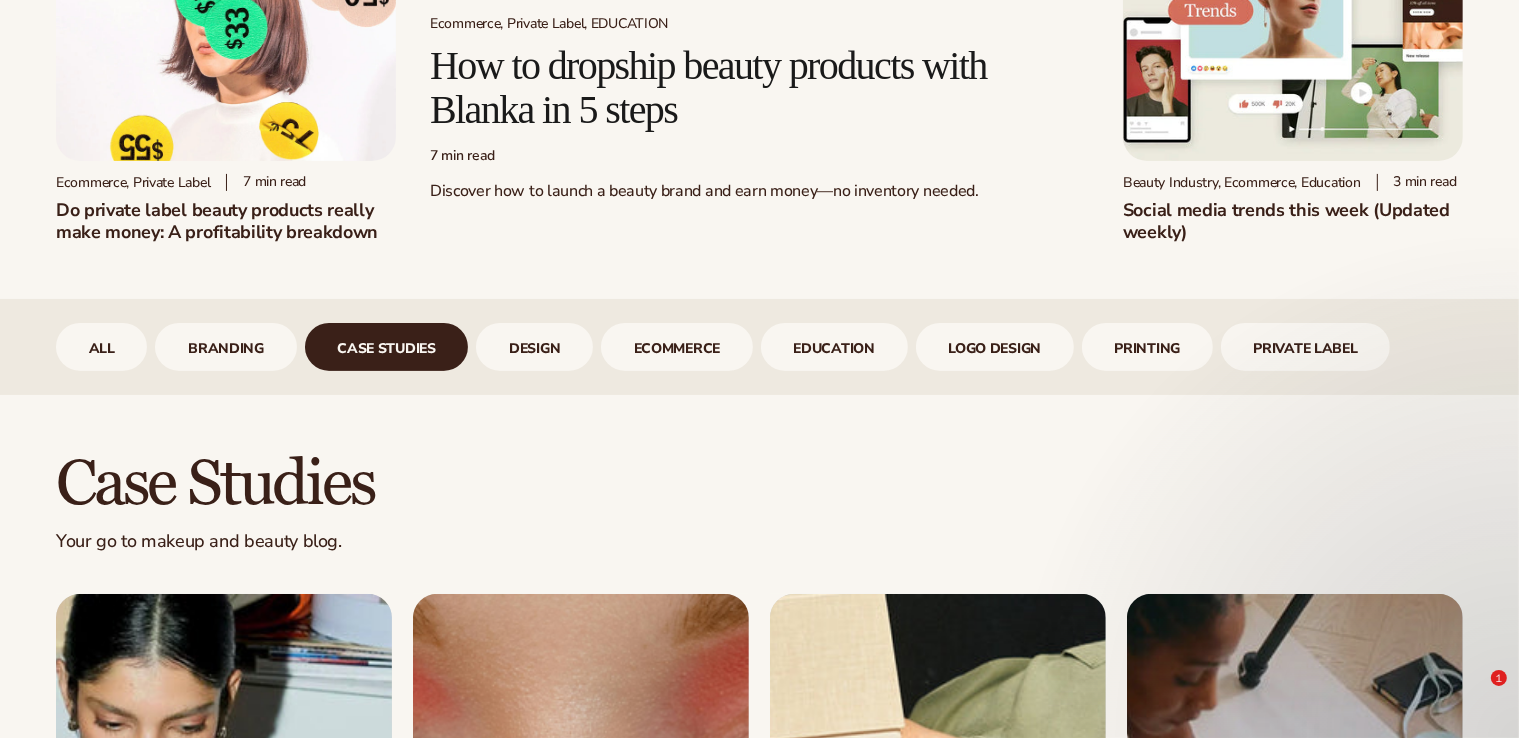 scroll, scrollTop: 960, scrollLeft: 0, axis: vertical 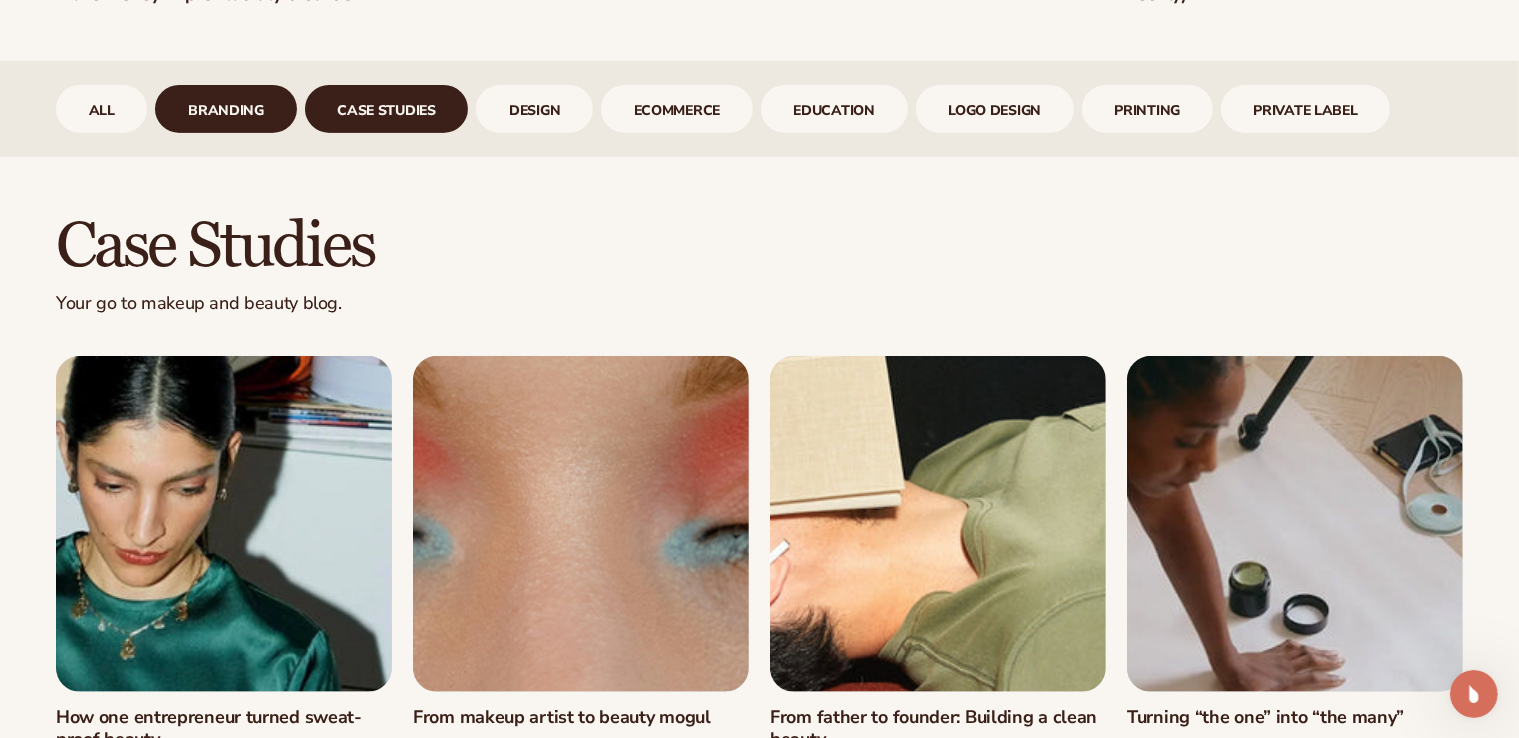 click on "branding" at bounding box center (225, 109) 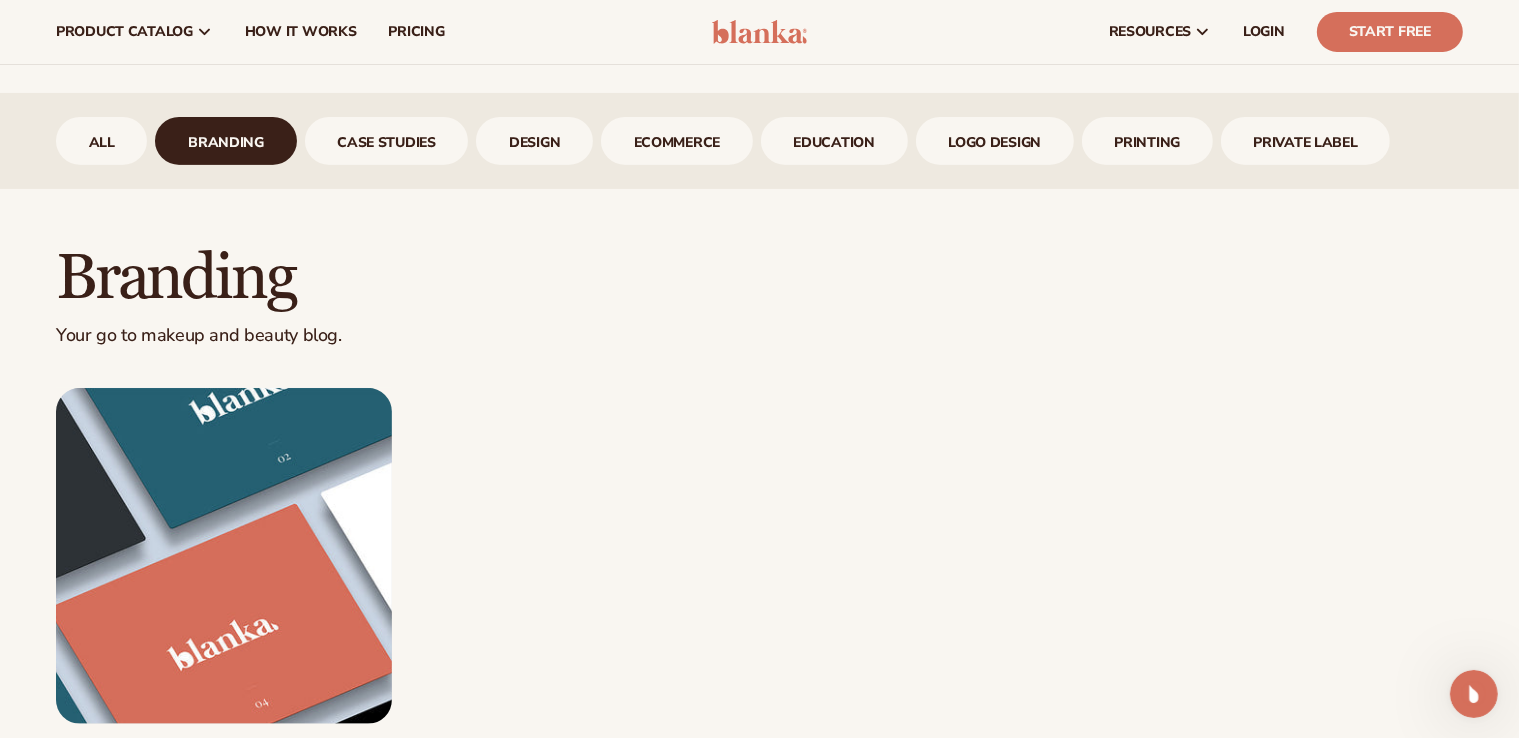 scroll, scrollTop: 759, scrollLeft: 0, axis: vertical 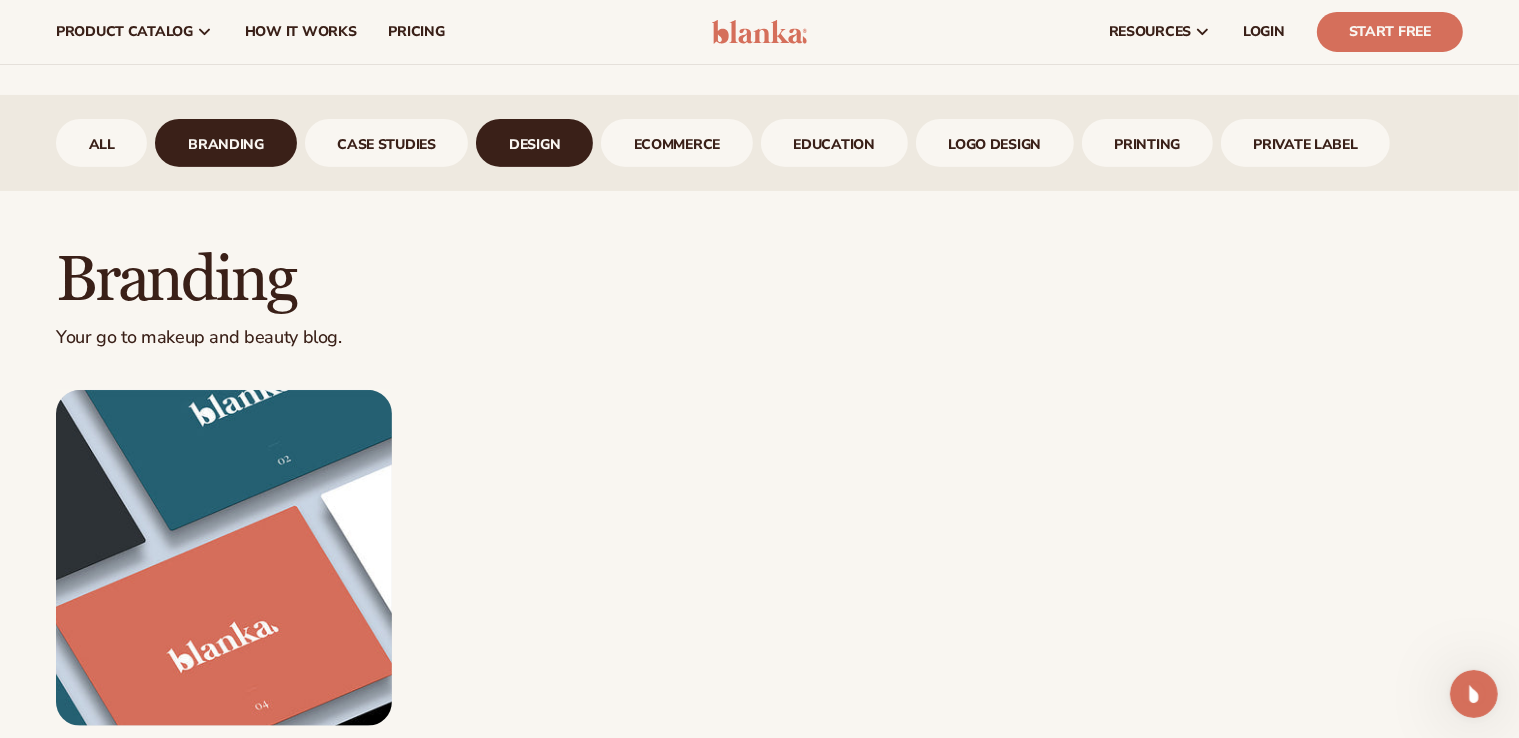 click on "design" at bounding box center [534, 143] 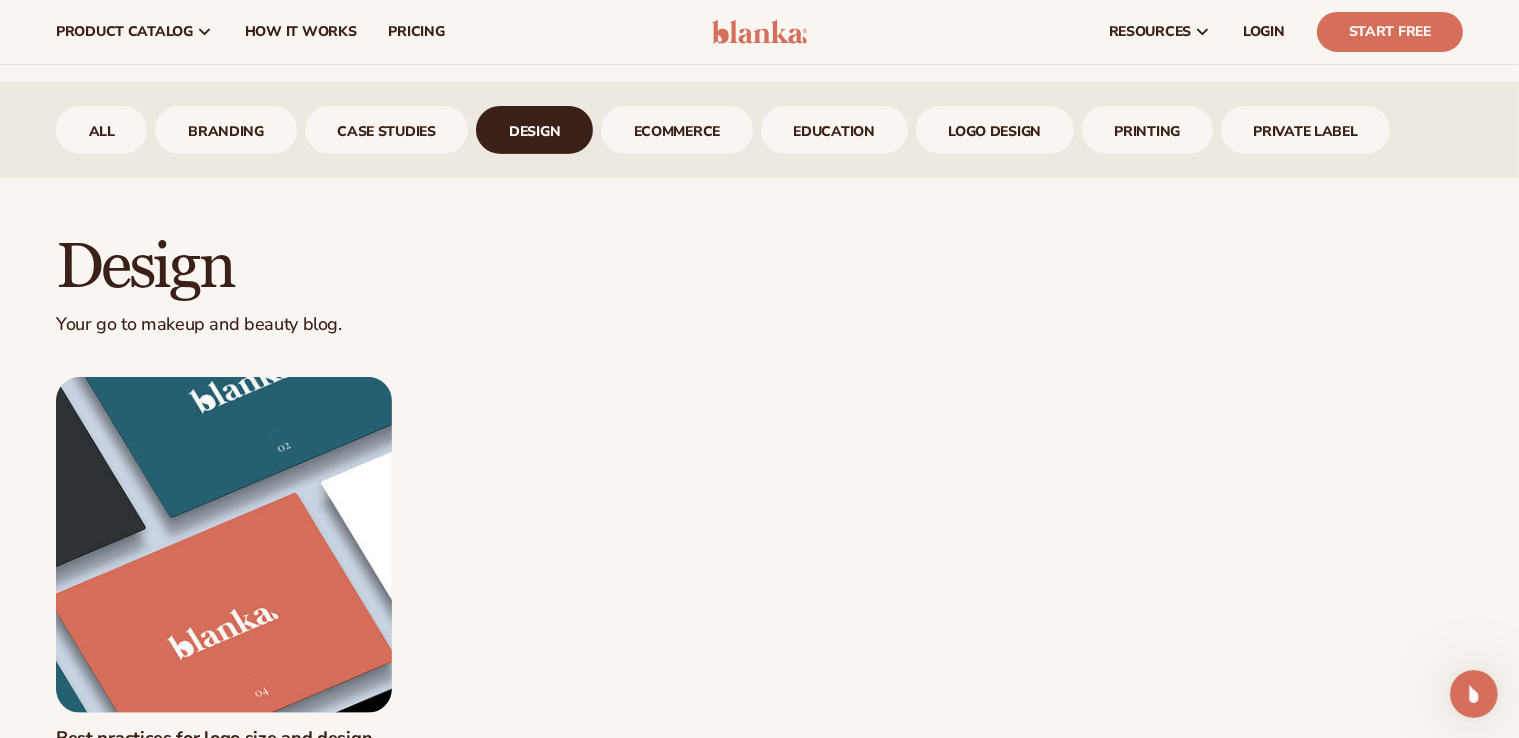scroll, scrollTop: 771, scrollLeft: 0, axis: vertical 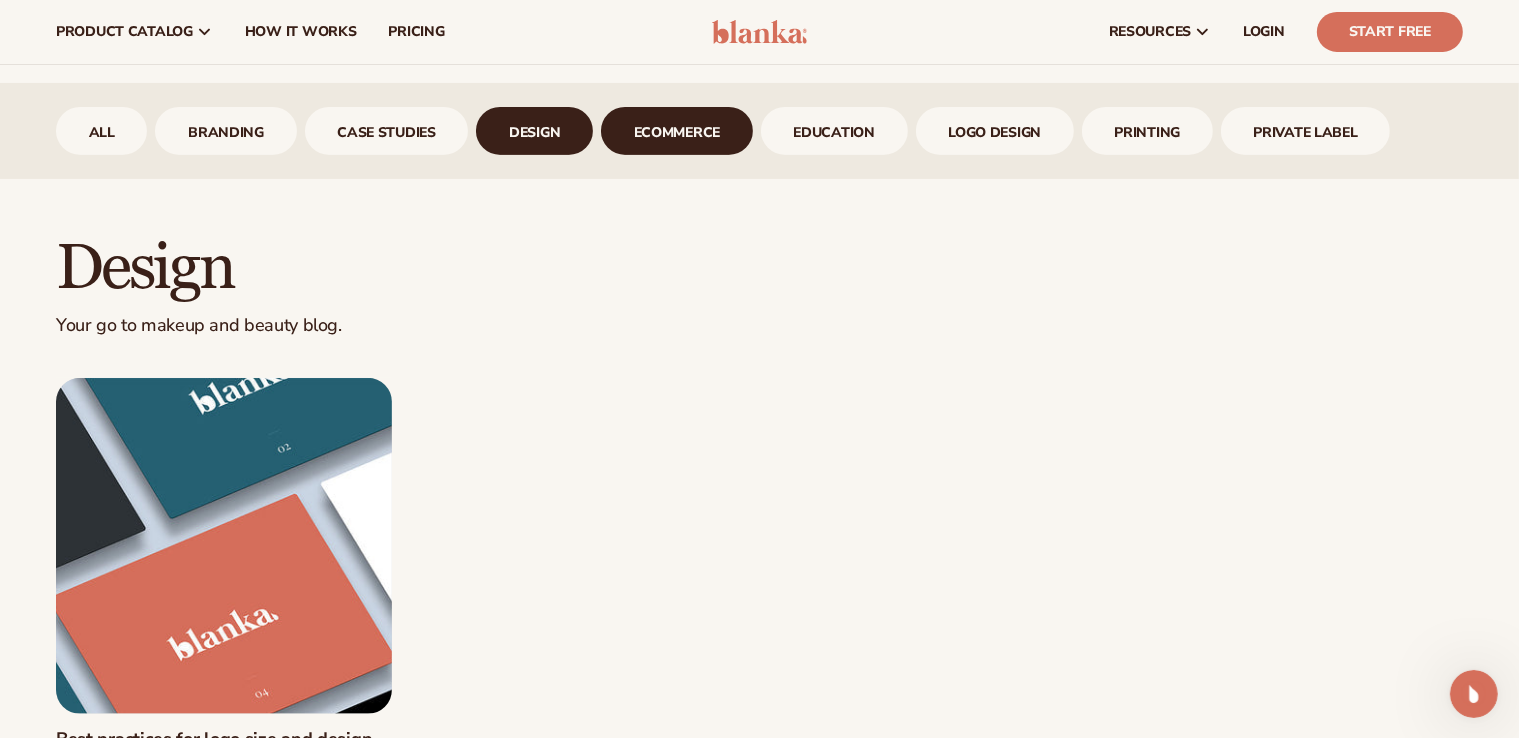 click on "ecommerce" at bounding box center (677, 131) 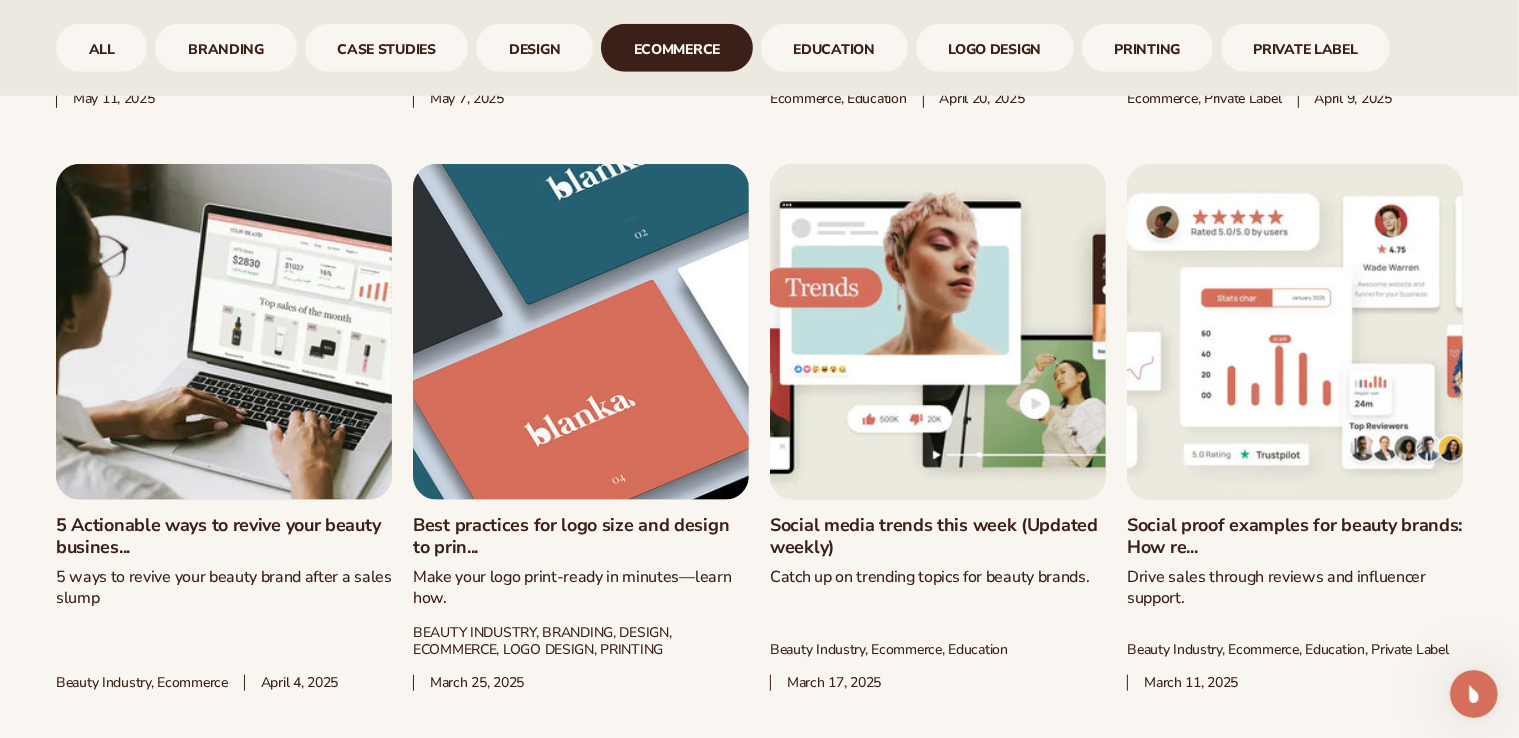 scroll, scrollTop: 1584, scrollLeft: 0, axis: vertical 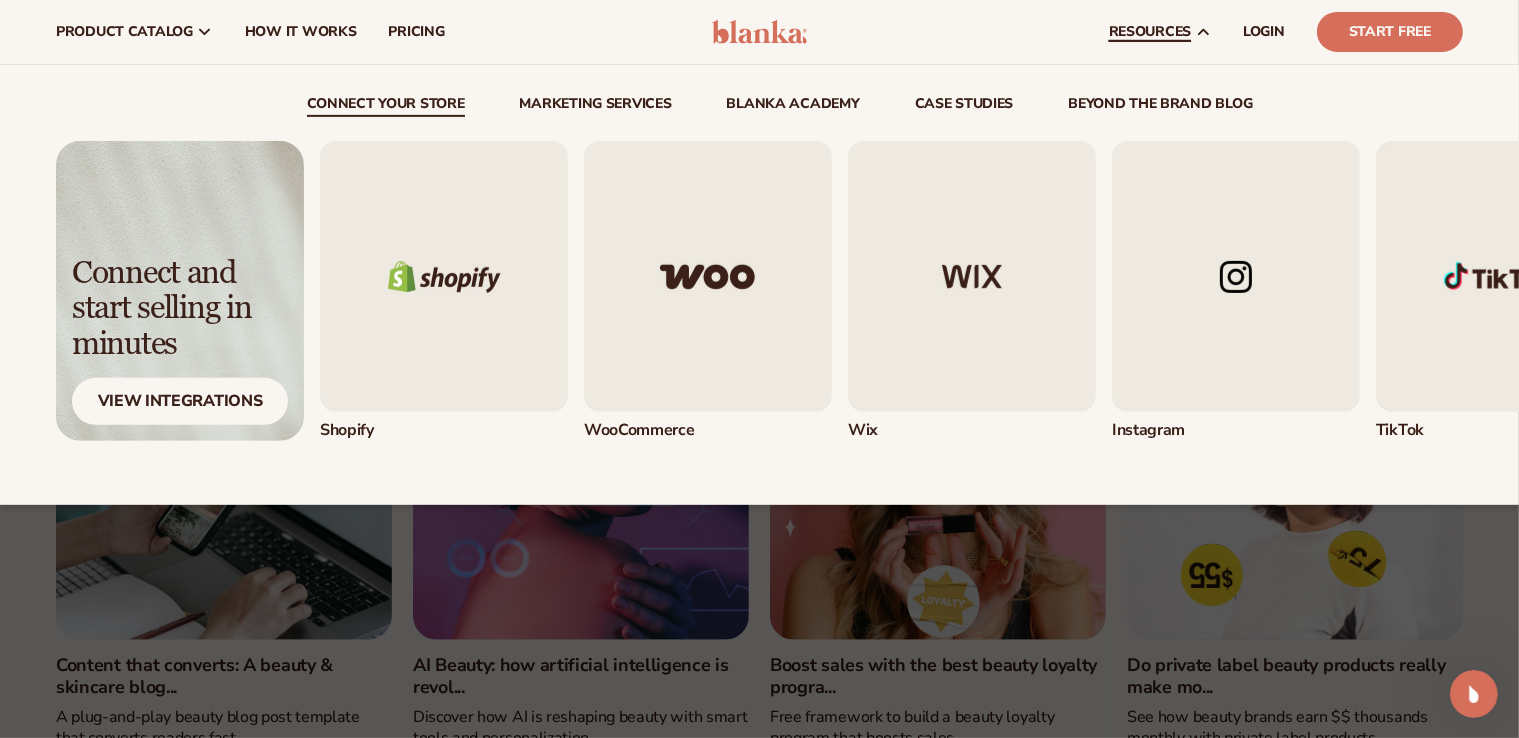 click at bounding box center (972, 276) 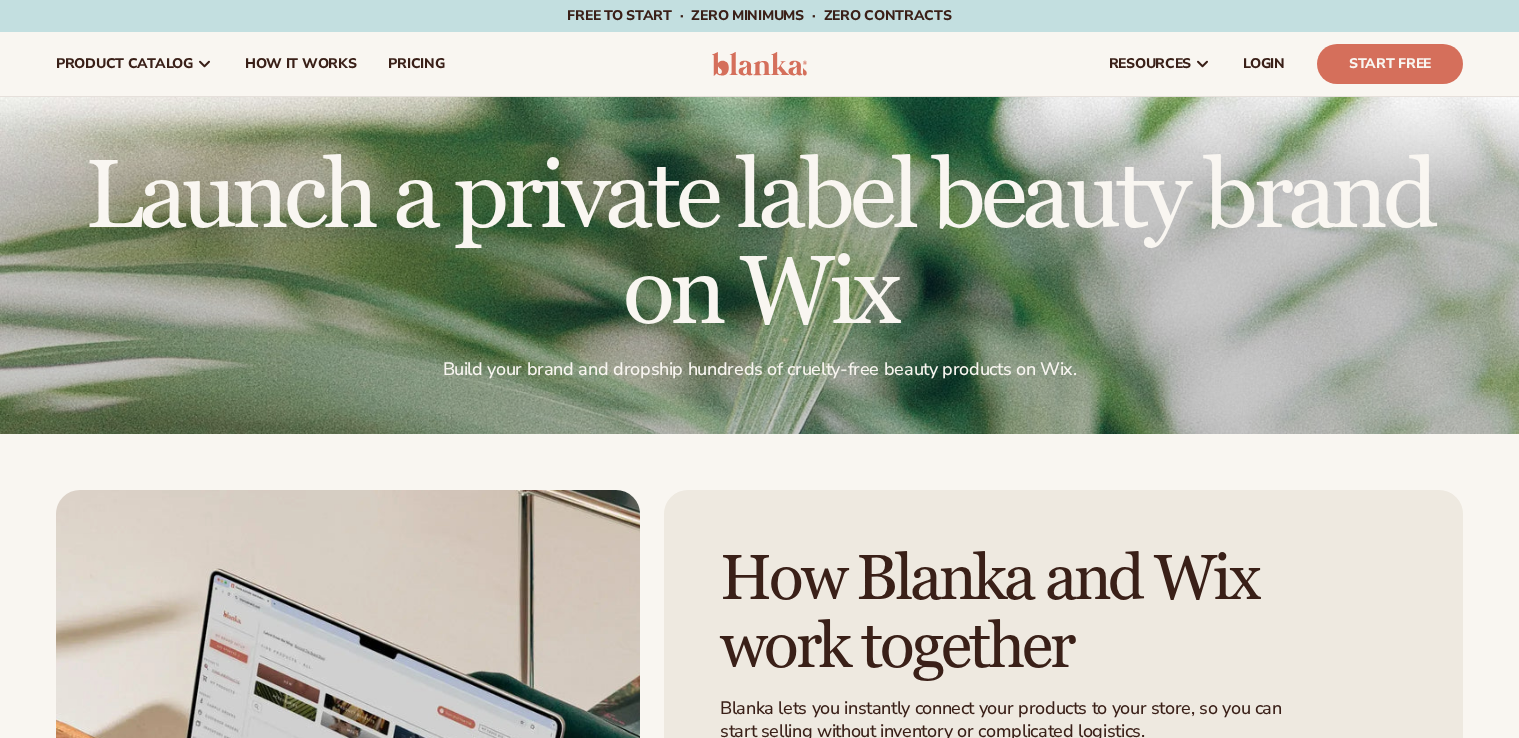 scroll, scrollTop: 0, scrollLeft: 0, axis: both 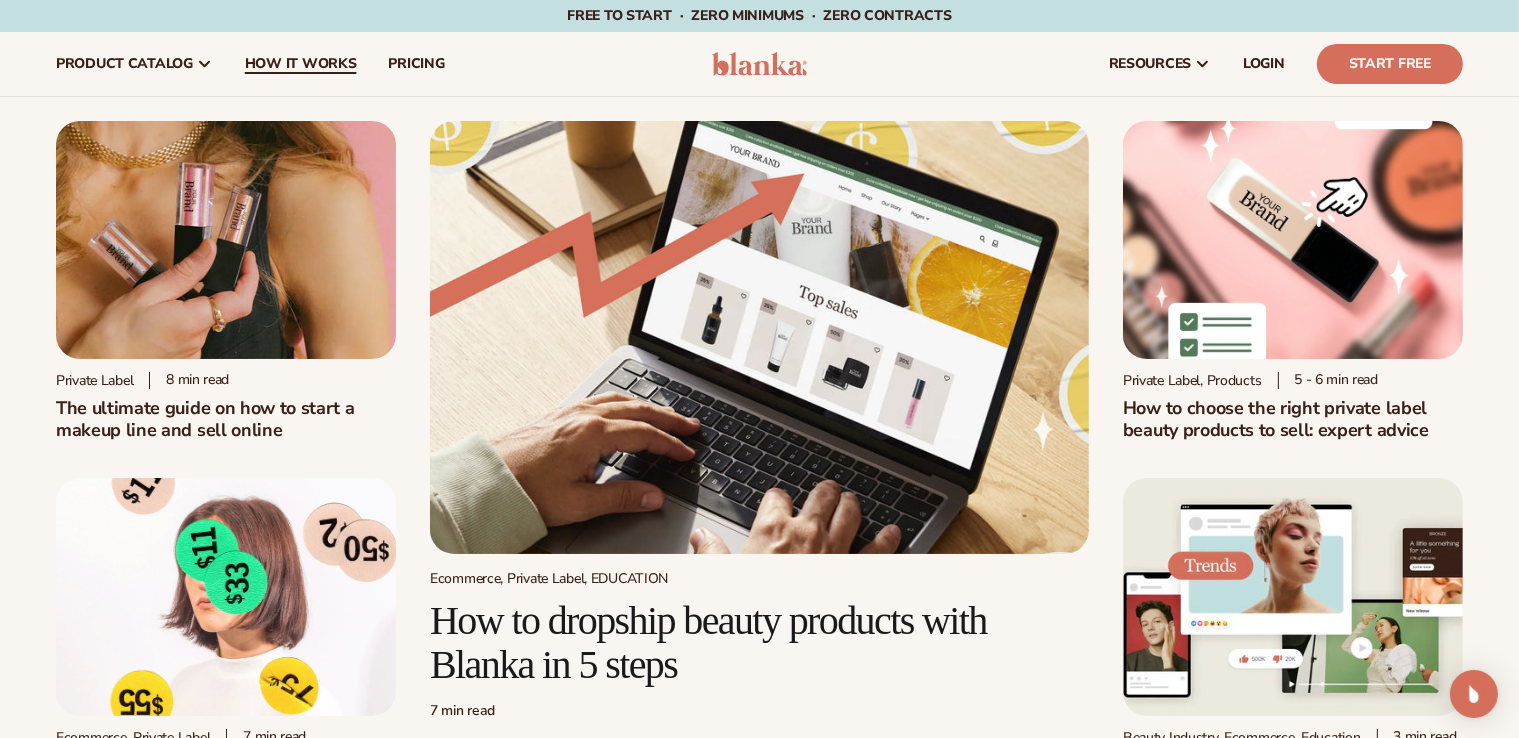click on "How It Works" at bounding box center [301, 64] 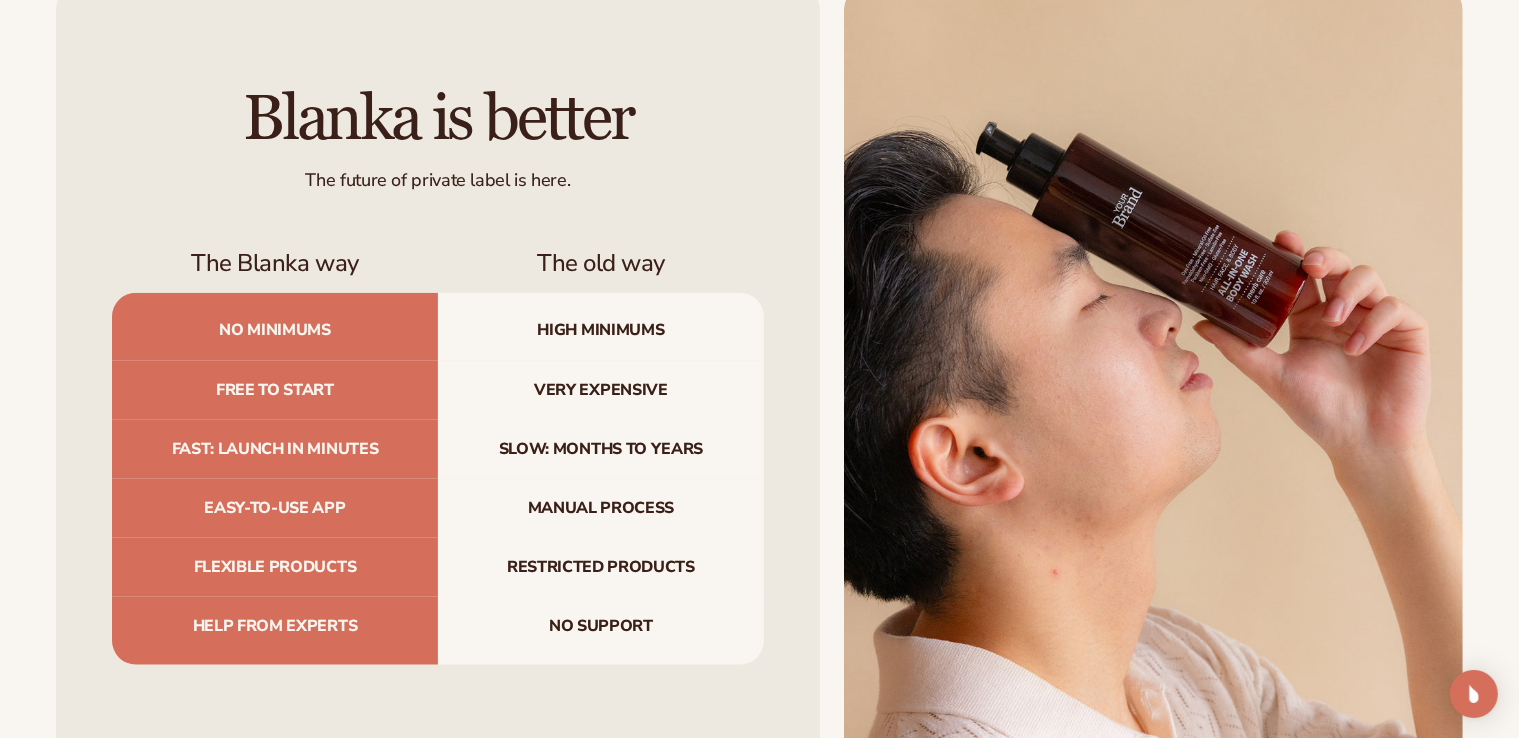 scroll, scrollTop: 1908, scrollLeft: 0, axis: vertical 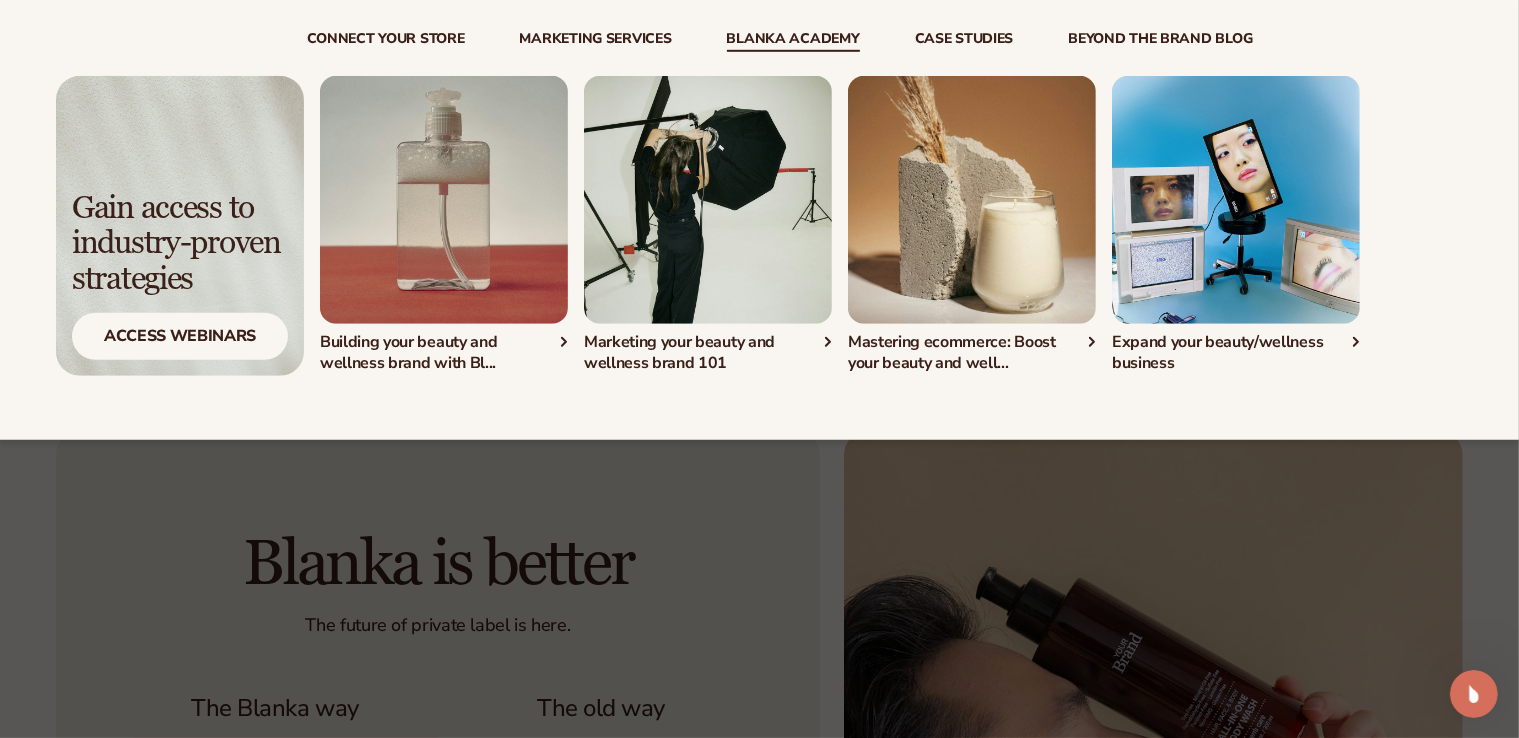 click on "Blanka Academy" at bounding box center [793, 42] 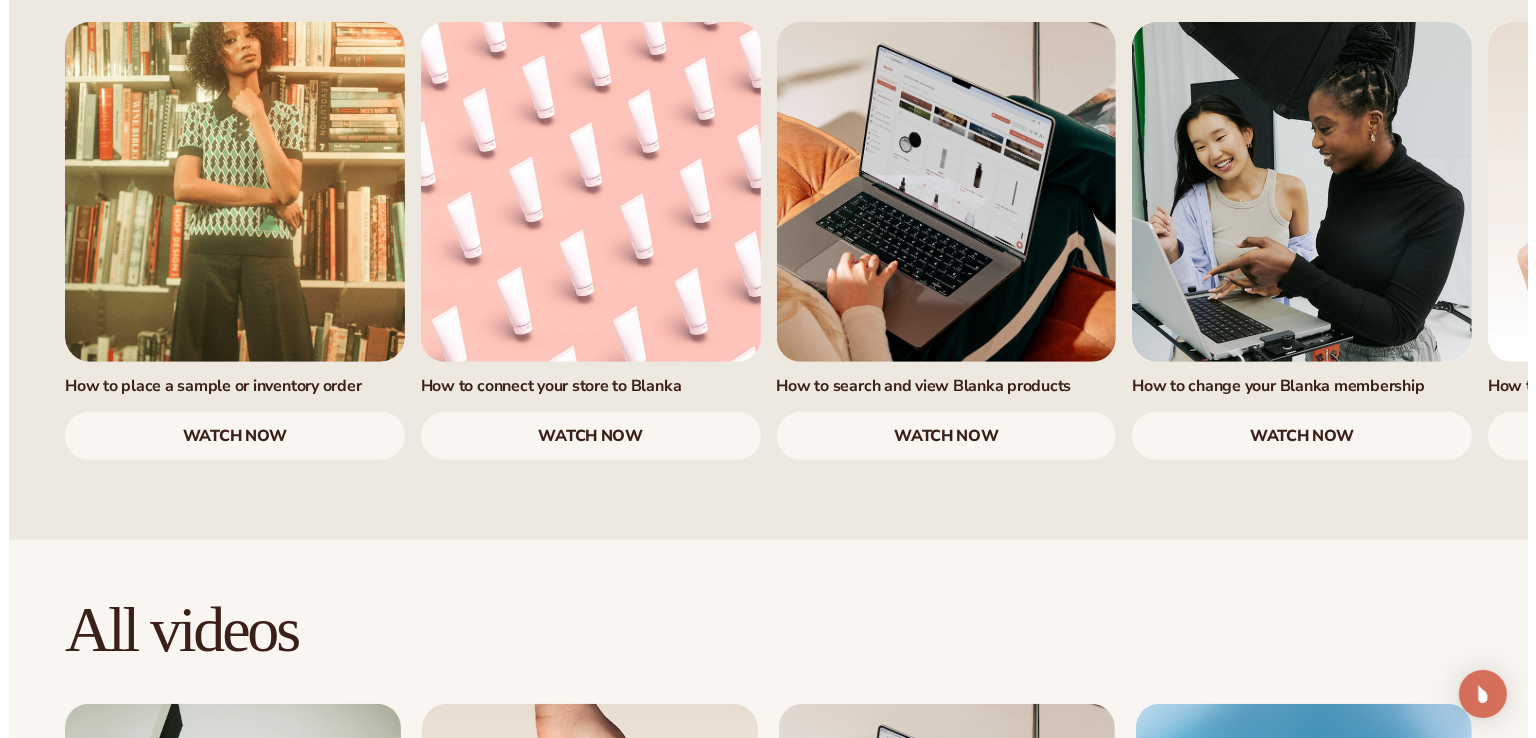 scroll, scrollTop: 1323, scrollLeft: 0, axis: vertical 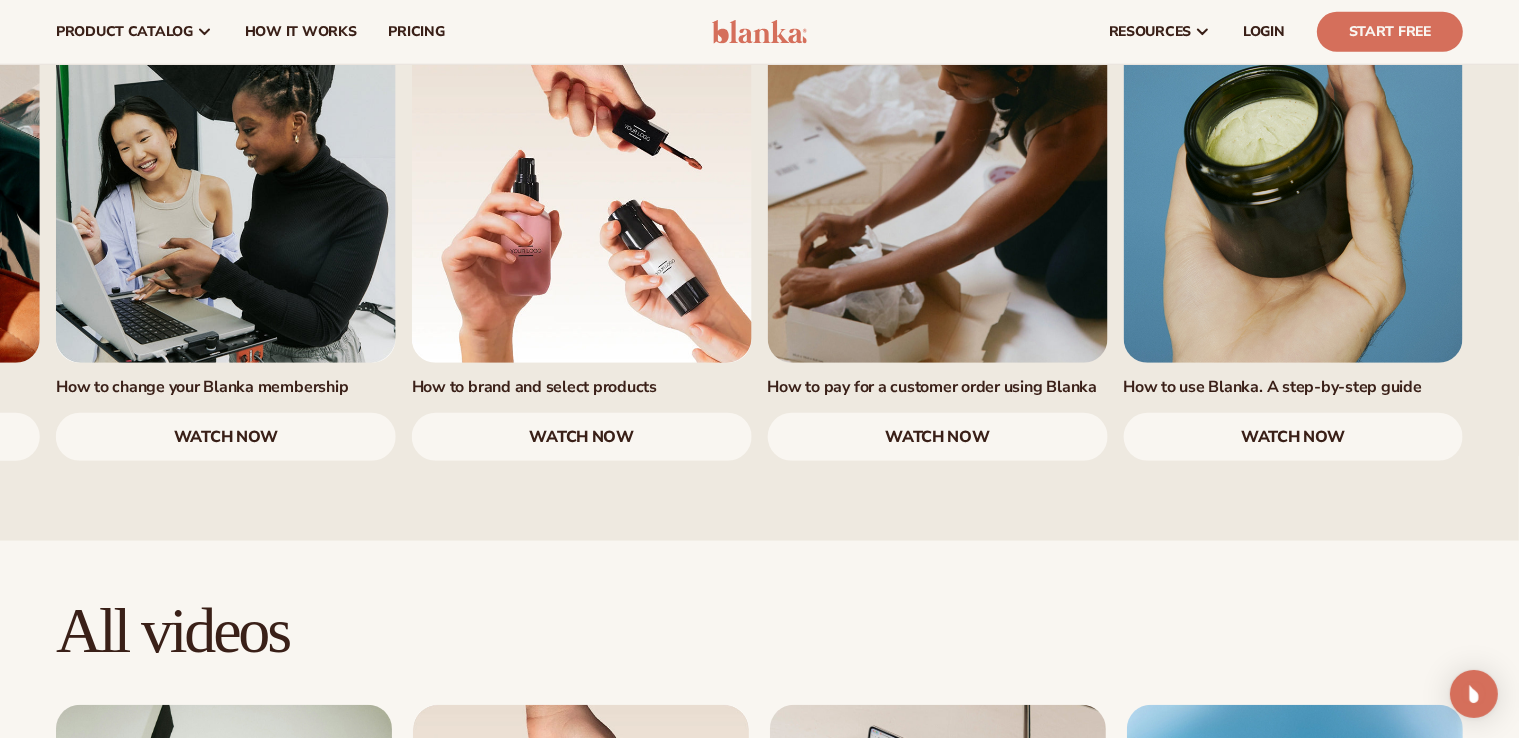 click on "watch now" at bounding box center (1293, 437) 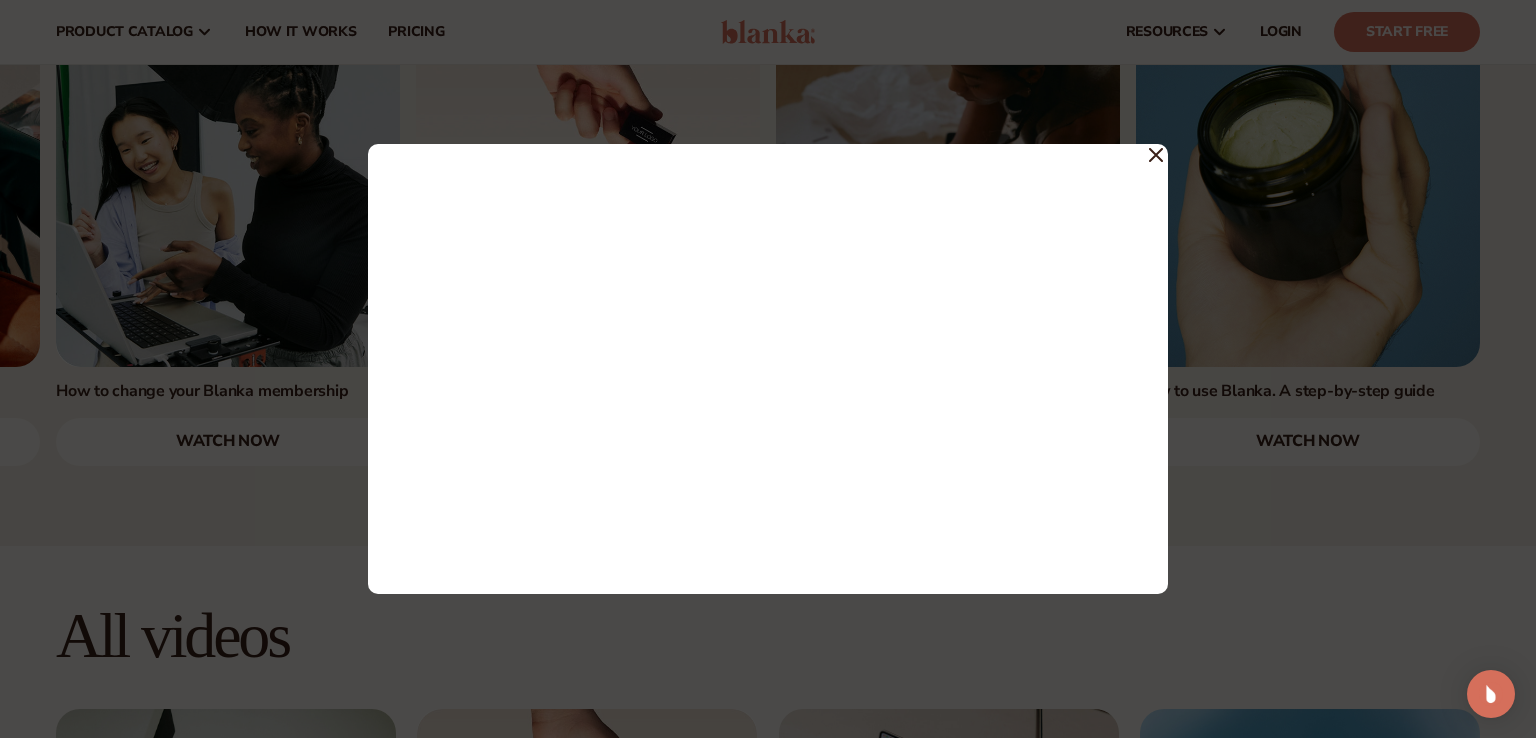 click at bounding box center (768, 369) 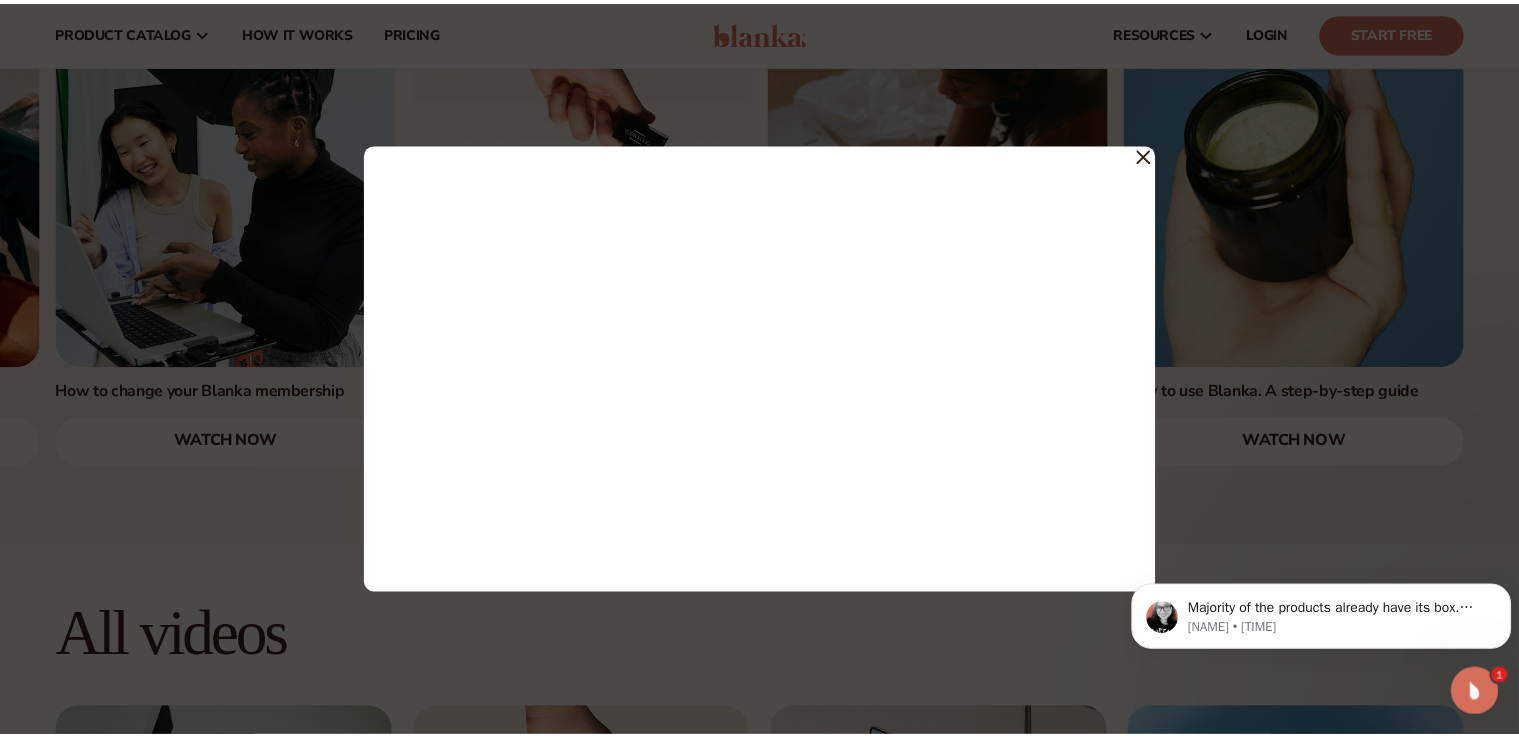 scroll, scrollTop: 0, scrollLeft: 0, axis: both 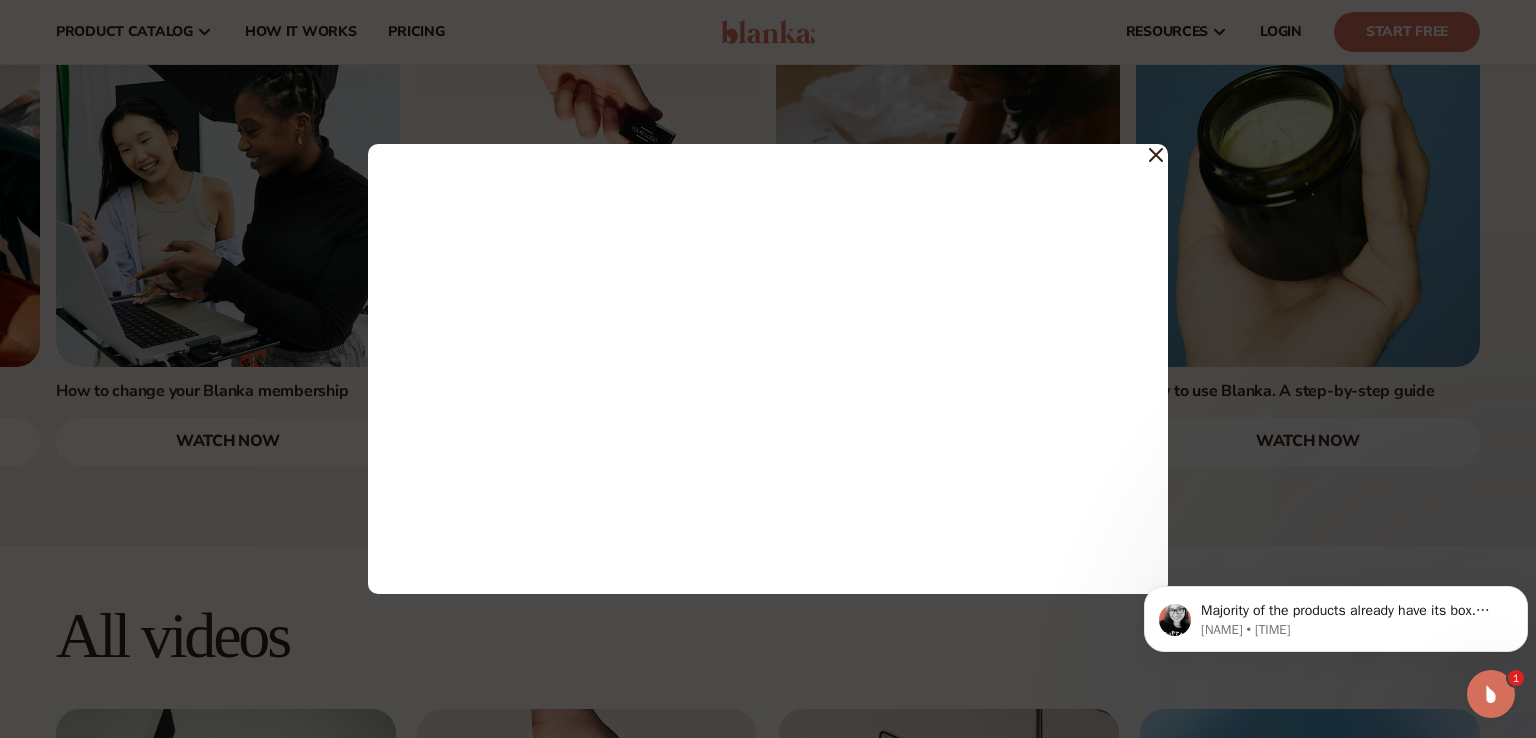 click 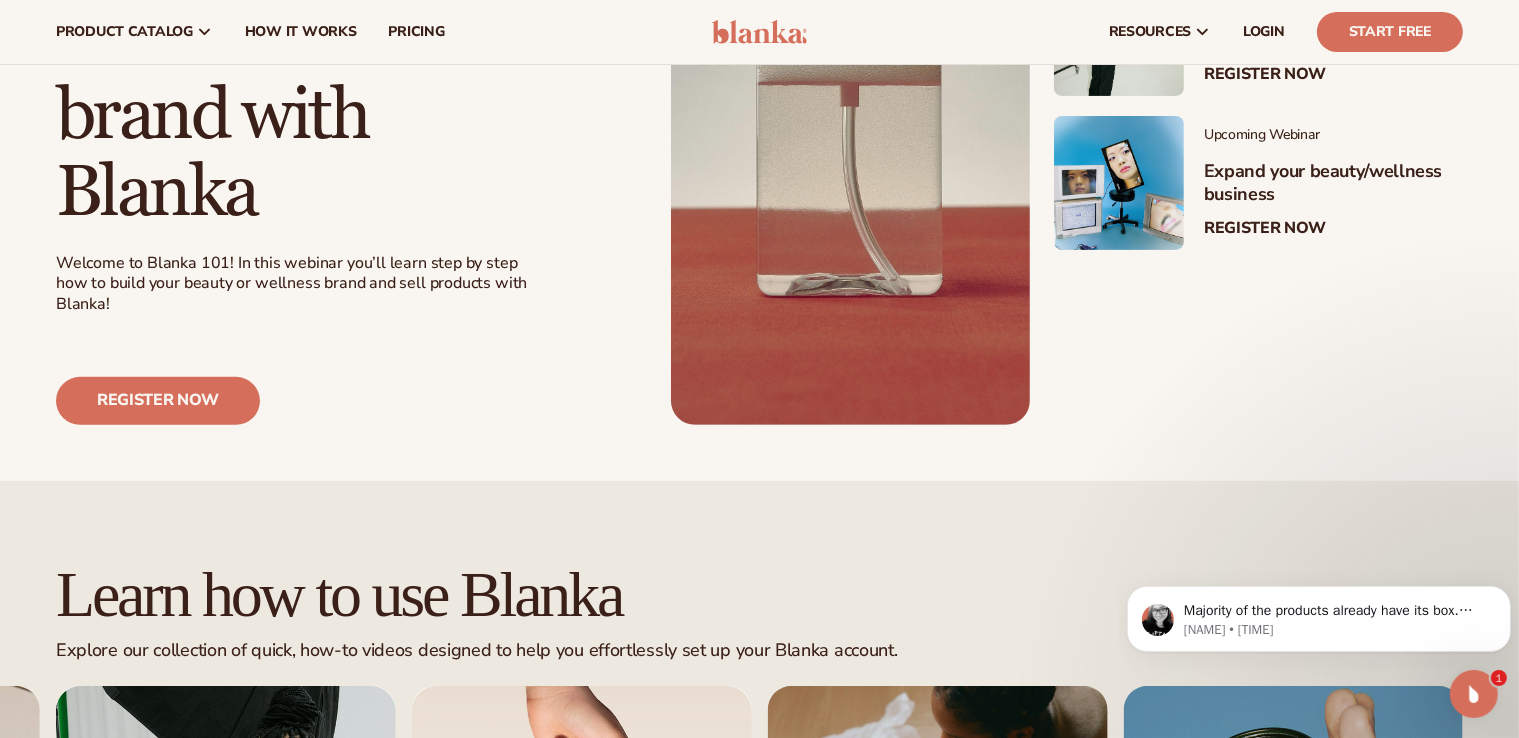 scroll, scrollTop: 659, scrollLeft: 0, axis: vertical 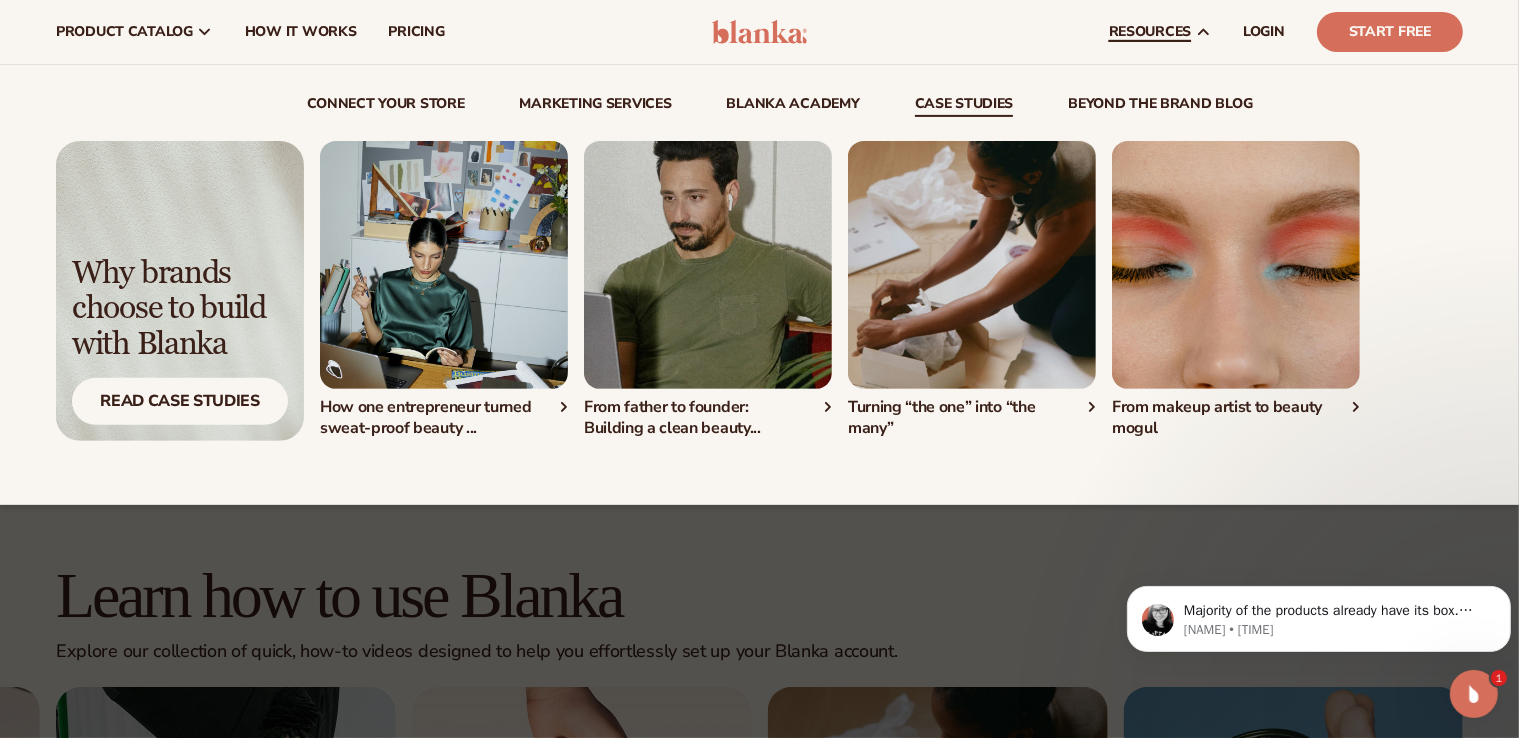 click on "case studies" at bounding box center (964, 107) 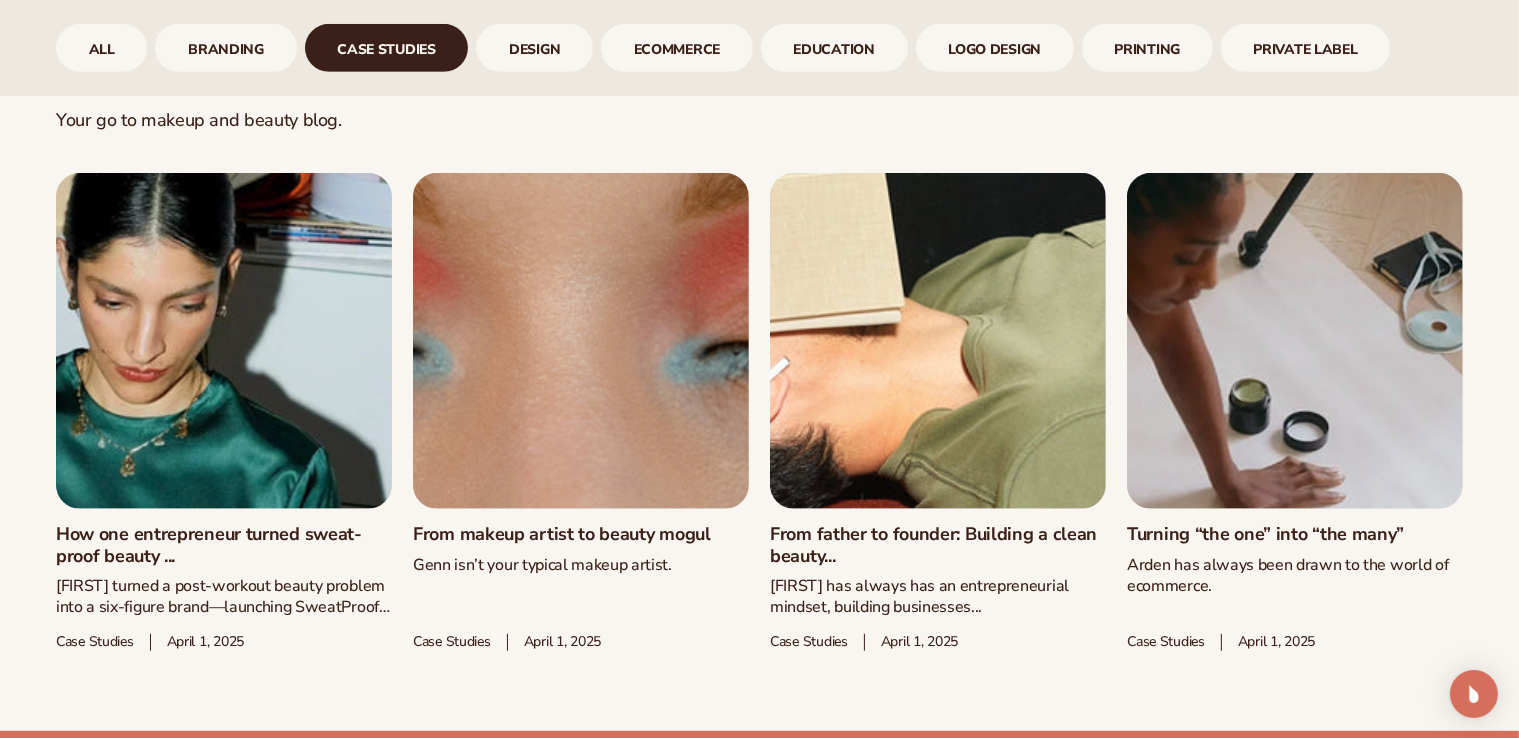 scroll, scrollTop: 996, scrollLeft: 0, axis: vertical 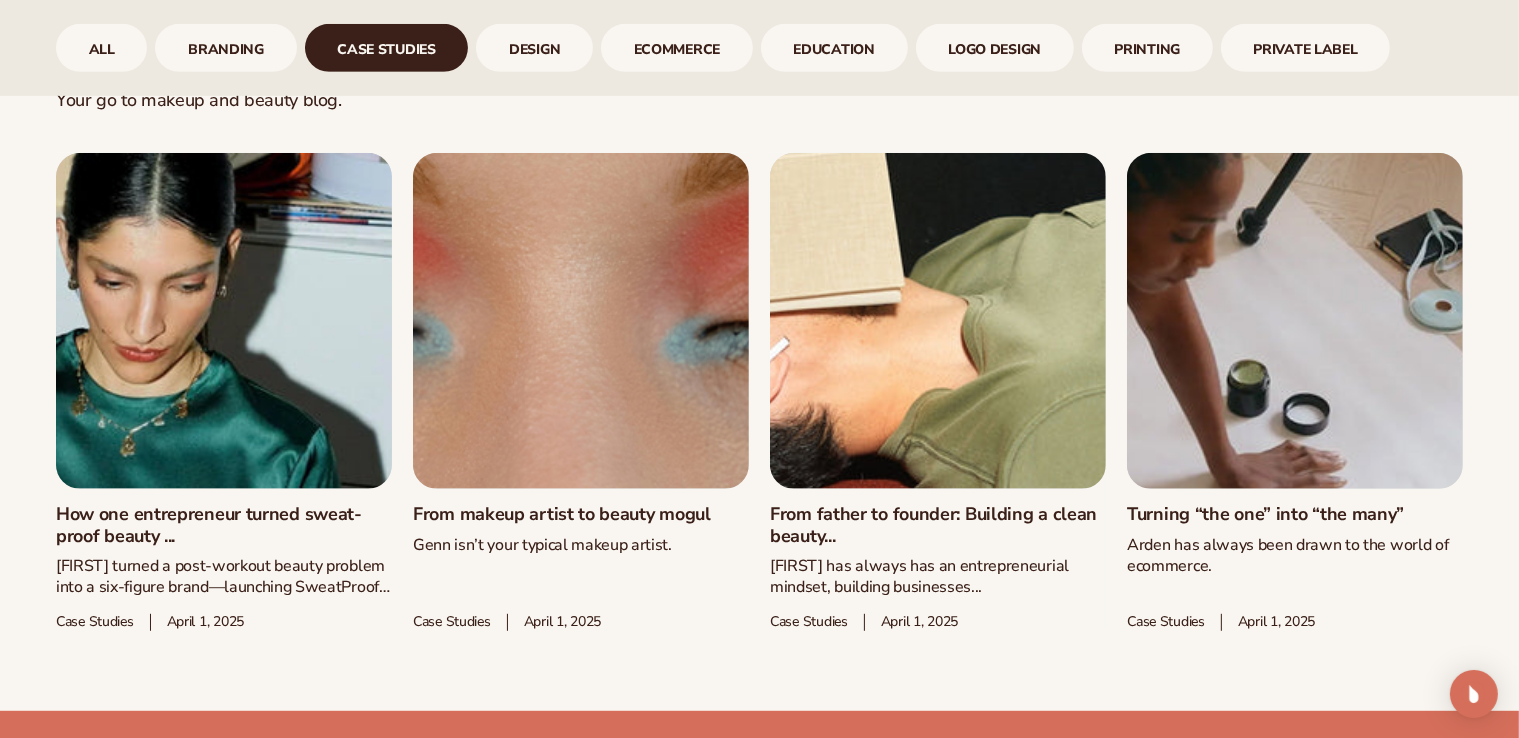 click on "Turning “the one” into “the many”" at bounding box center (1295, 515) 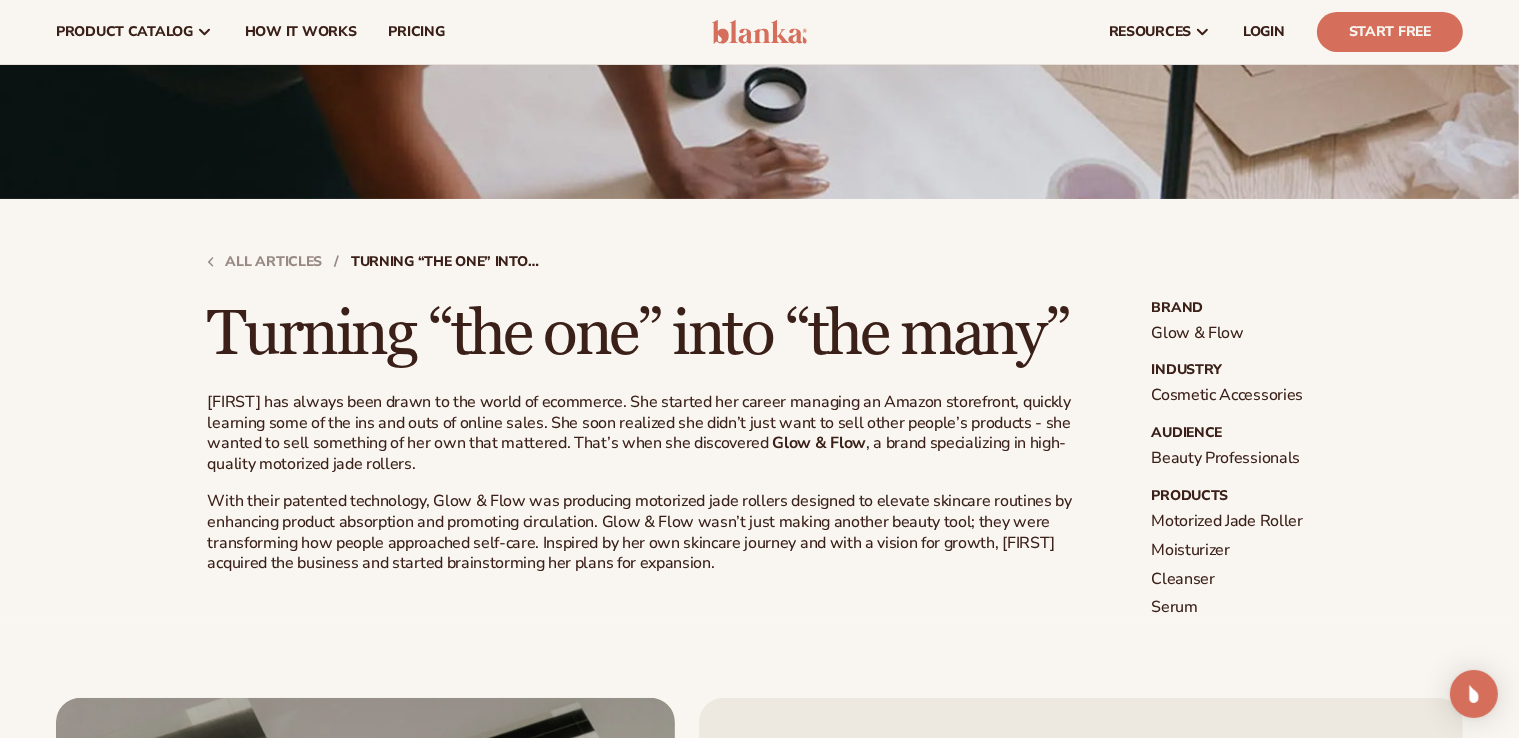 scroll, scrollTop: 0, scrollLeft: 0, axis: both 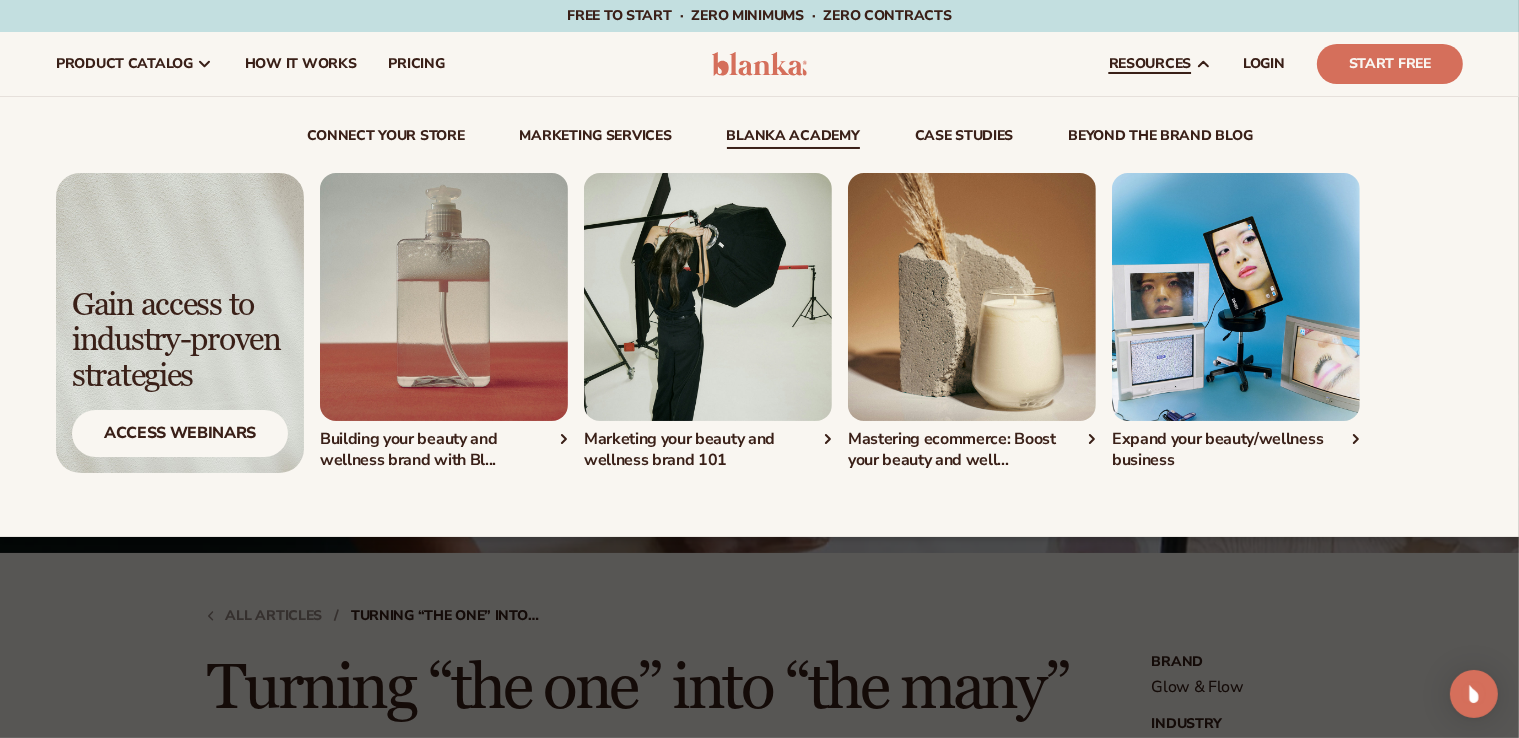 click on "Blanka Academy" at bounding box center (793, 139) 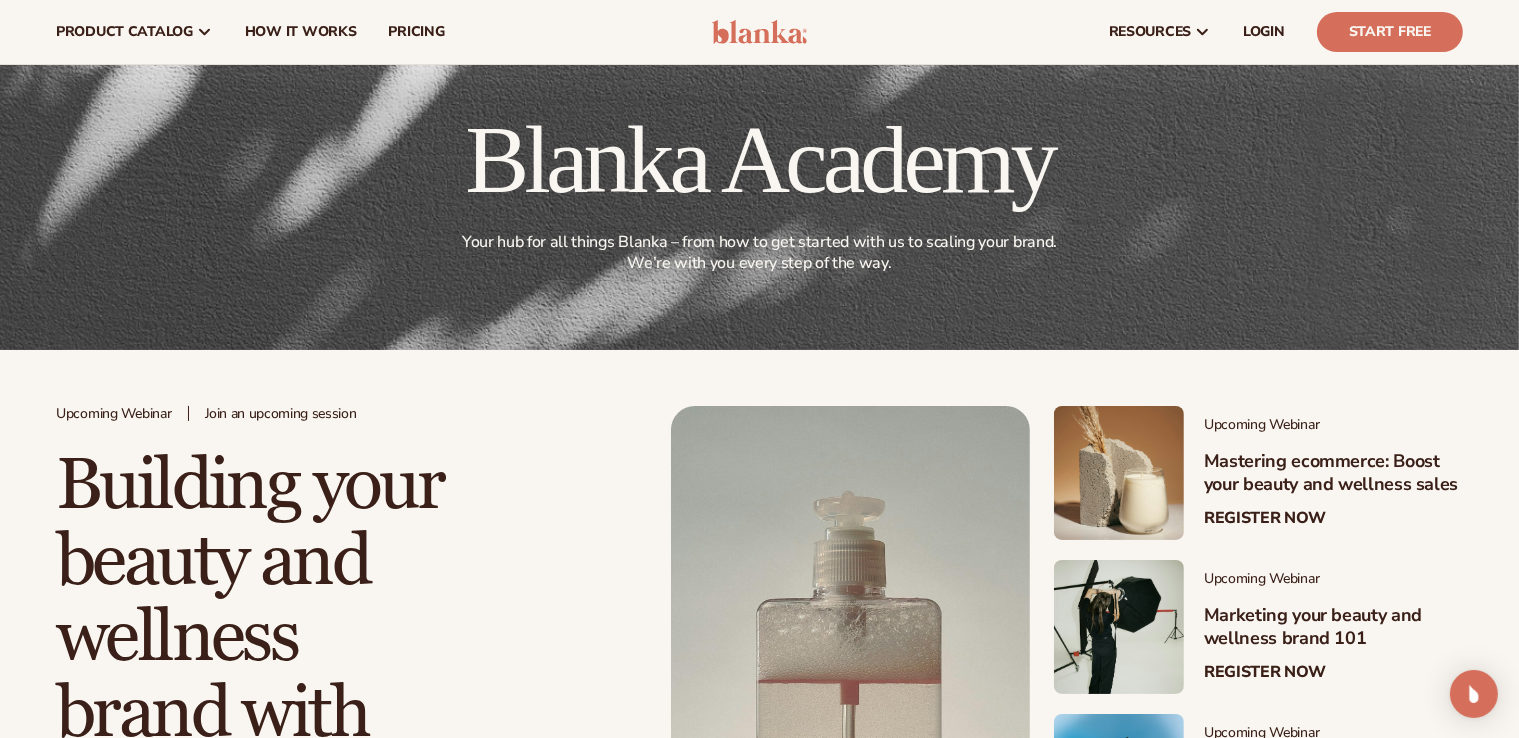 scroll, scrollTop: 0, scrollLeft: 0, axis: both 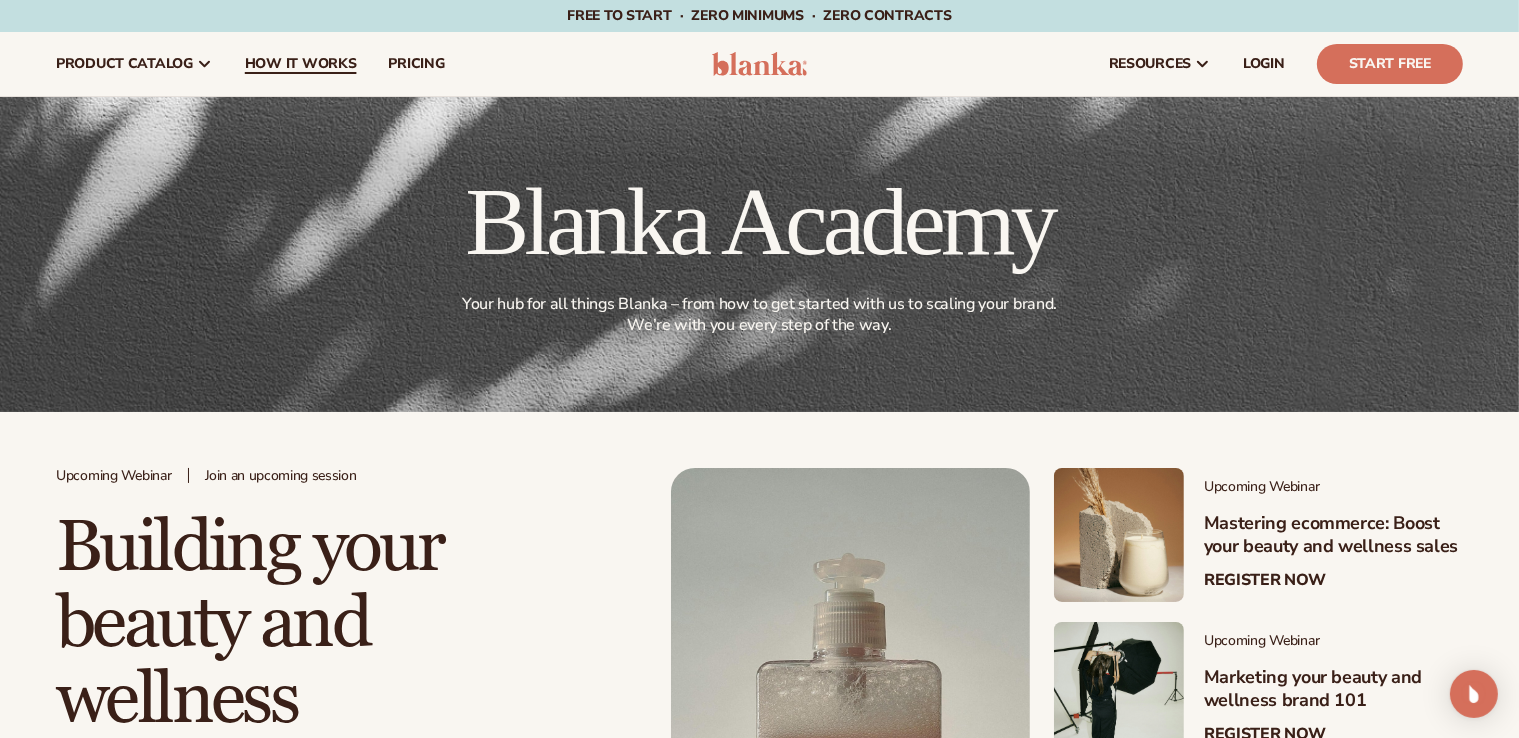 click on "How It Works" at bounding box center (301, 64) 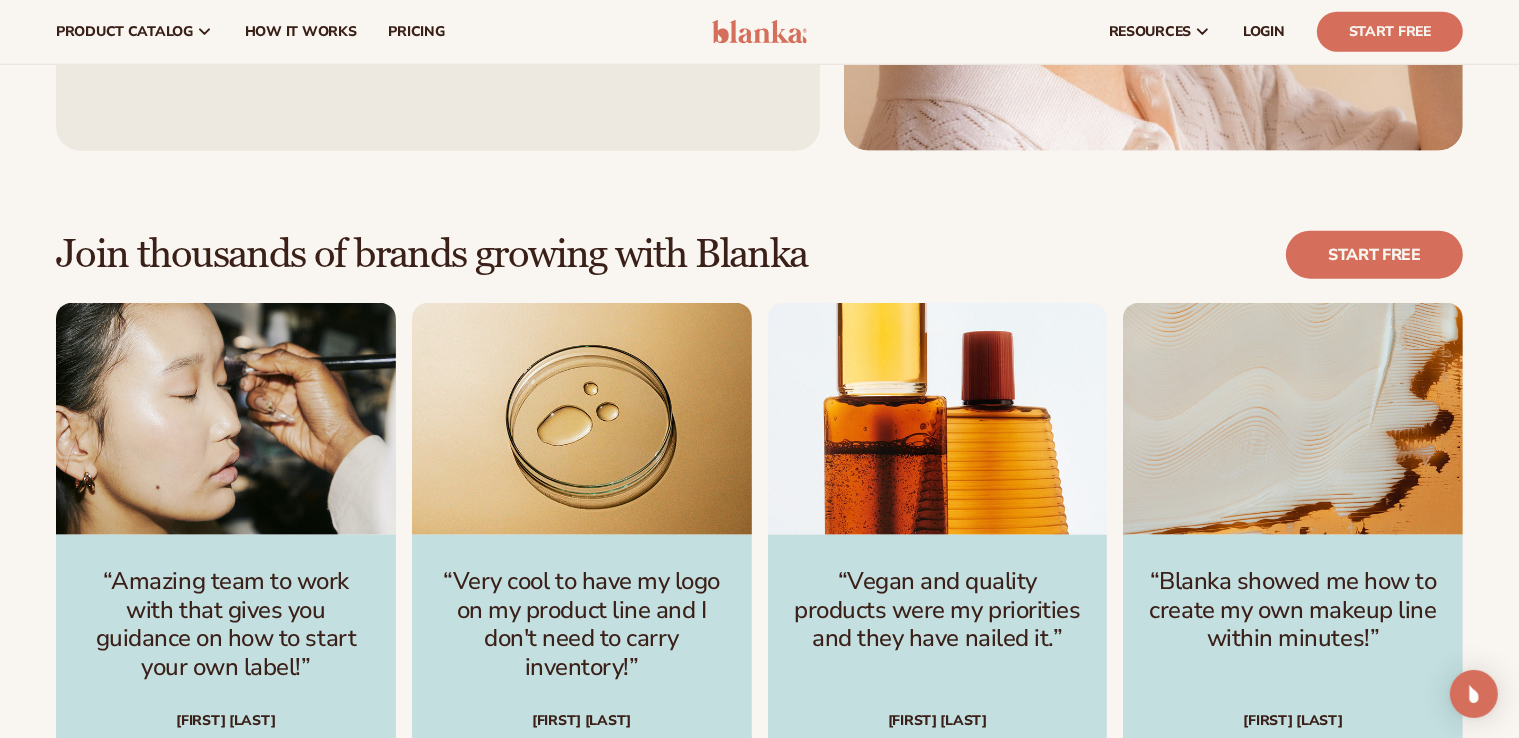 scroll, scrollTop: 2015, scrollLeft: 0, axis: vertical 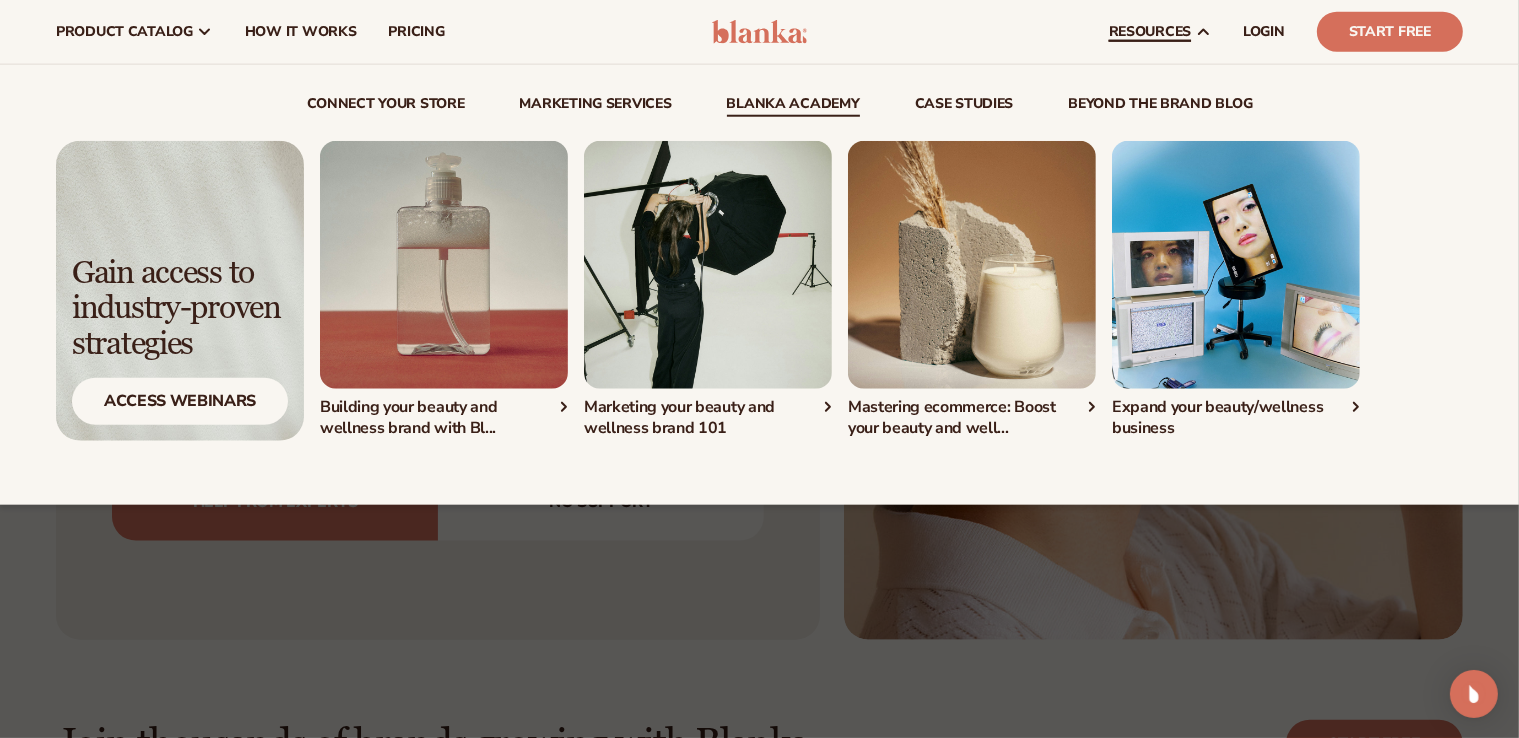 click on "Blanka Academy" at bounding box center [793, 107] 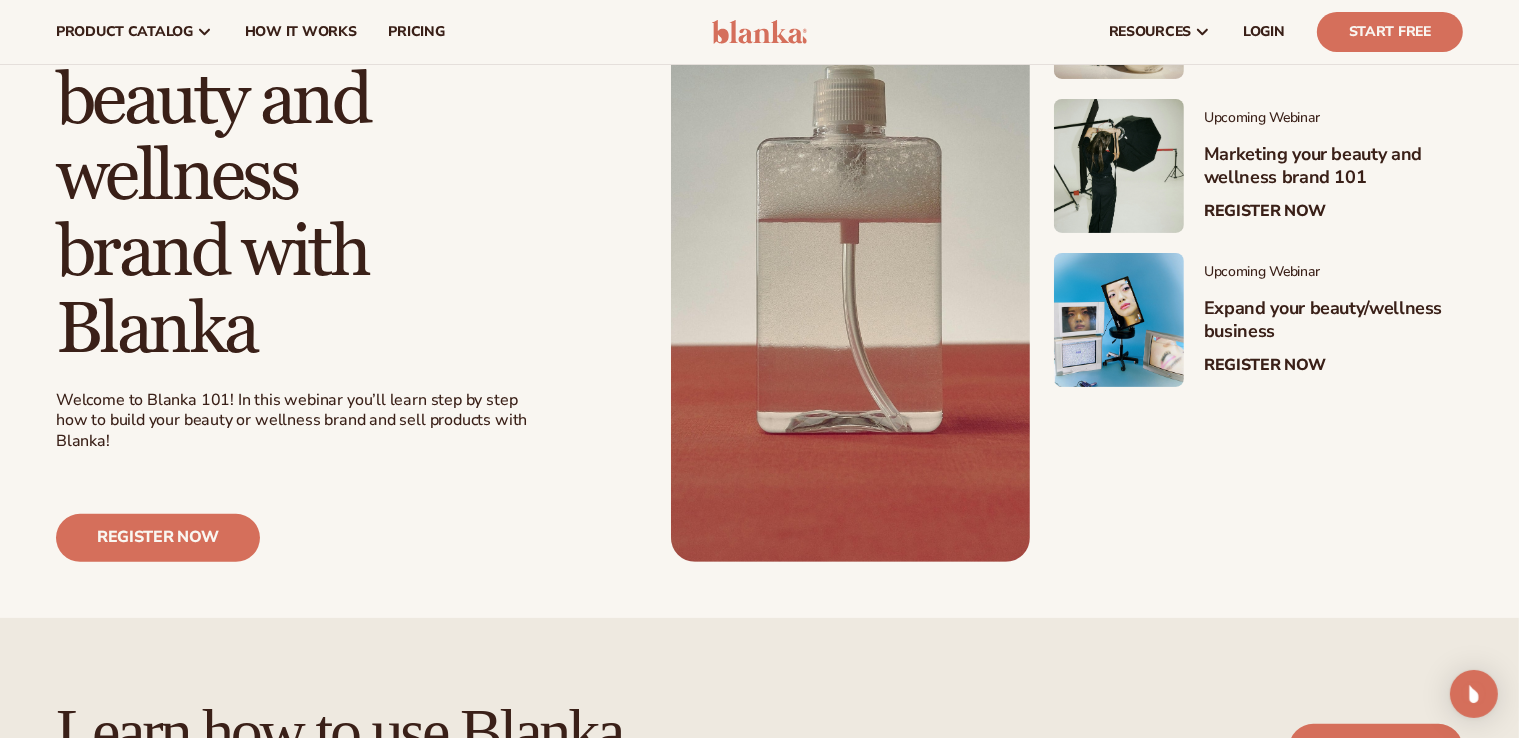scroll, scrollTop: 488, scrollLeft: 0, axis: vertical 